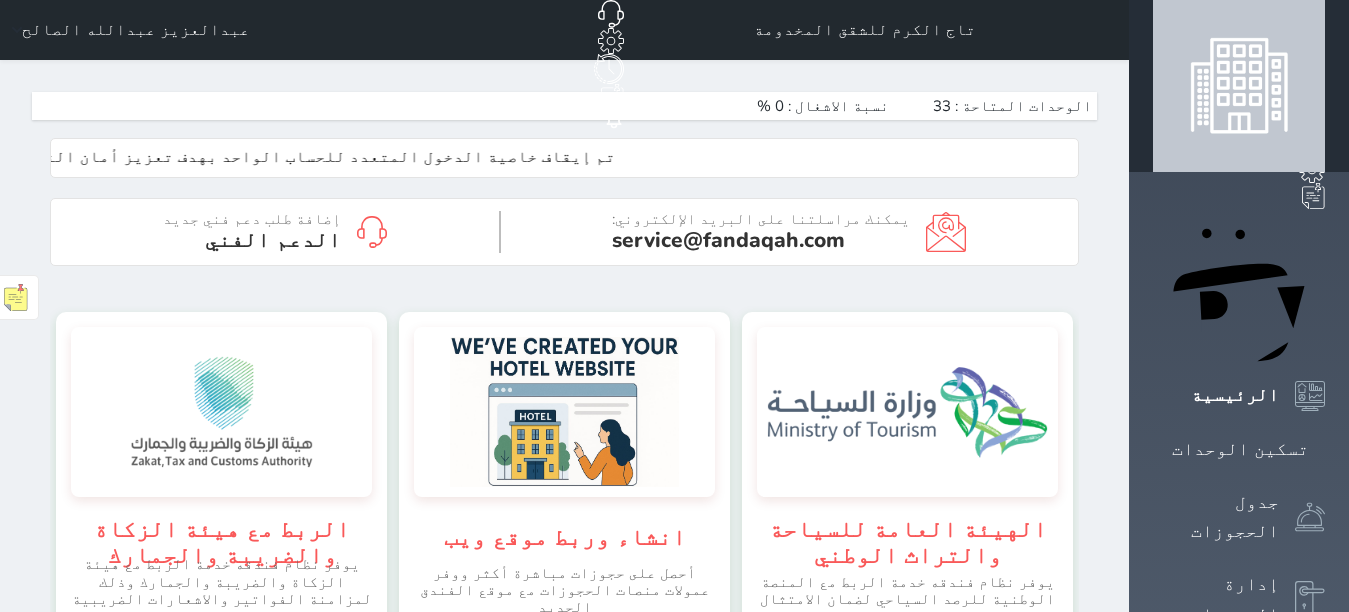 scroll, scrollTop: 0, scrollLeft: 0, axis: both 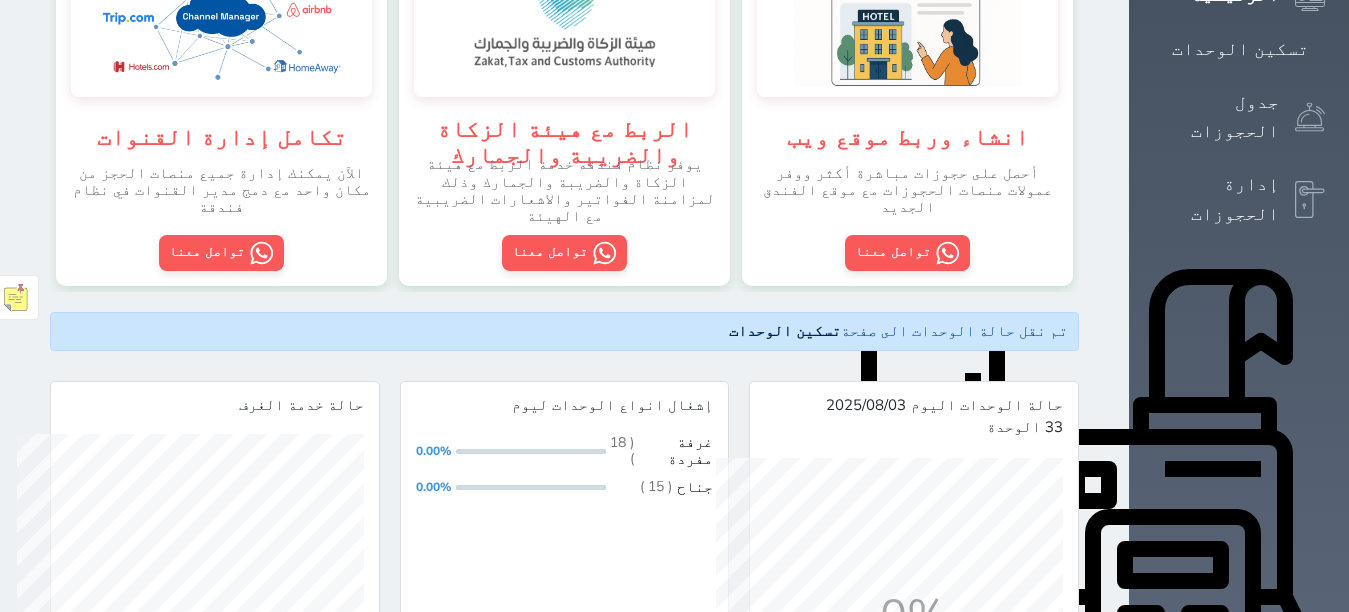 click on "انشاء وربط موقع ويب
أحصل على حجوزات مباشرة أكثر ووفر عمولات منصات الحجوزات مع موقع الفندق الجديد     تواصل معنا
الربط مع هيئة الزكاة والضريبة والجمارك
يوفر نظام فندقه خدمة الربط مع هيئة الزكاة والضريبة والجمارك وذلك لمزامنة الفواتير والاشعارات الضريبية مع الهيئة     تواصل معنا
تكامل إدارة القنوات
الآن يمكنك إدارة جميع منصات الحجز من مكان واحد مع دمج مدير القنوات في نظام فندقة     تواصل معنا" at bounding box center [564, 99] 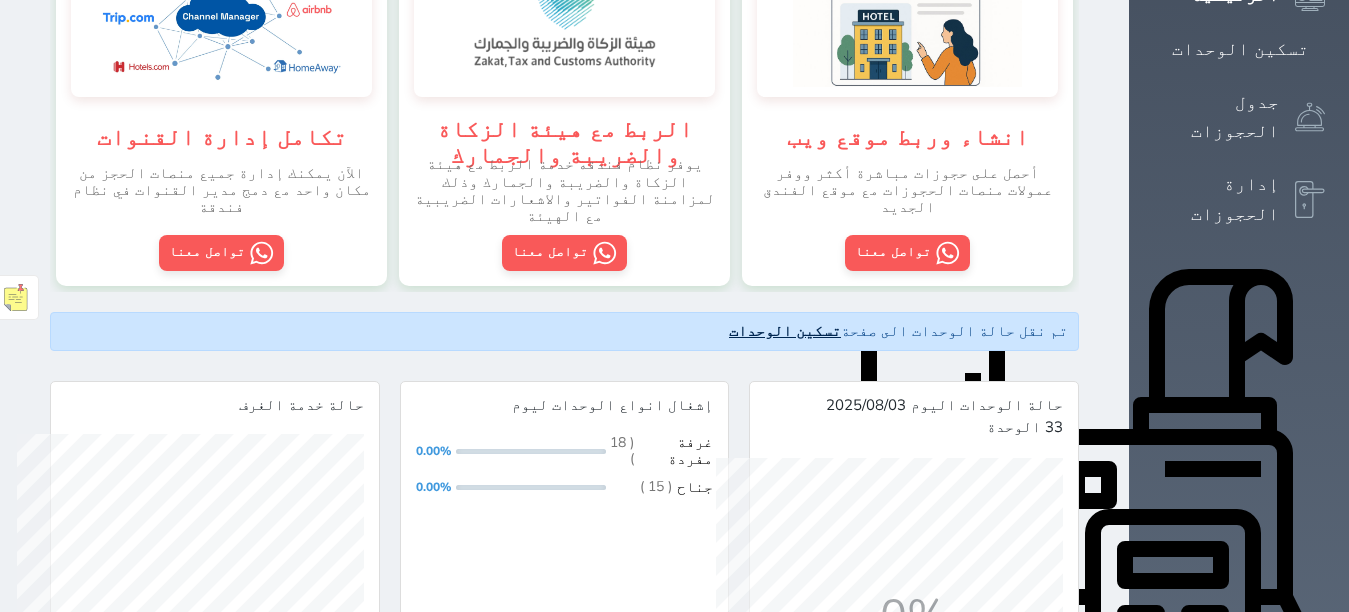 click on "تسكين الوحدات" at bounding box center [785, 331] 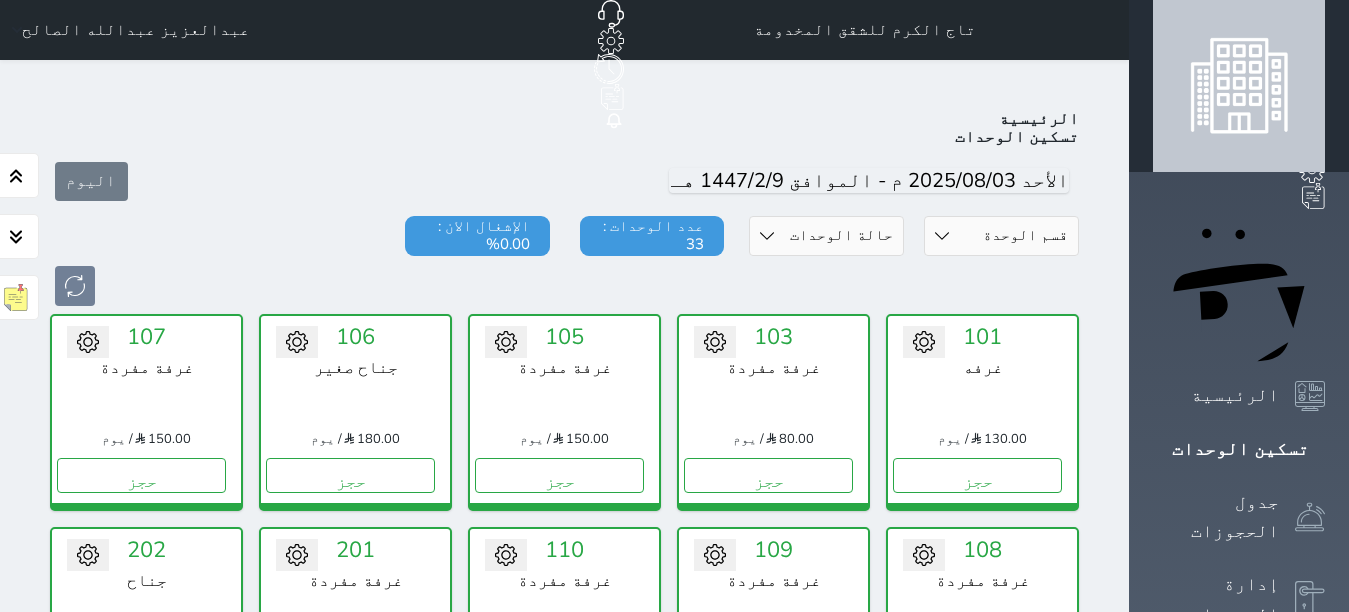 scroll, scrollTop: 78, scrollLeft: 0, axis: vertical 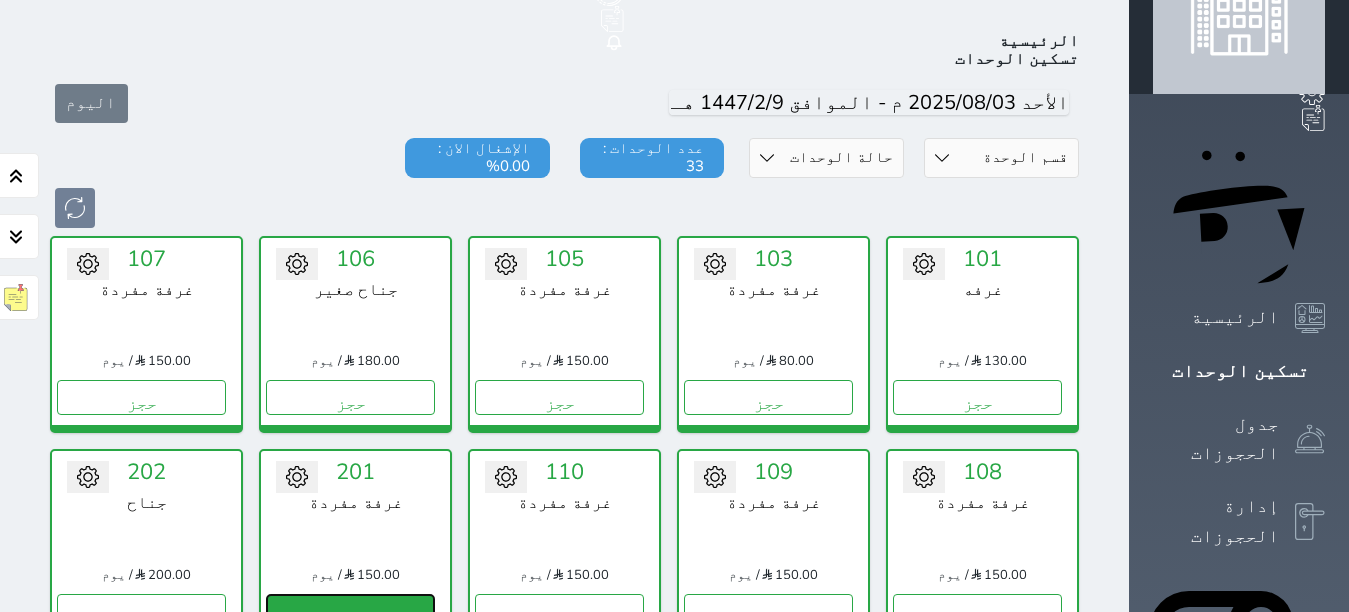 click on "حجز" at bounding box center [350, 611] 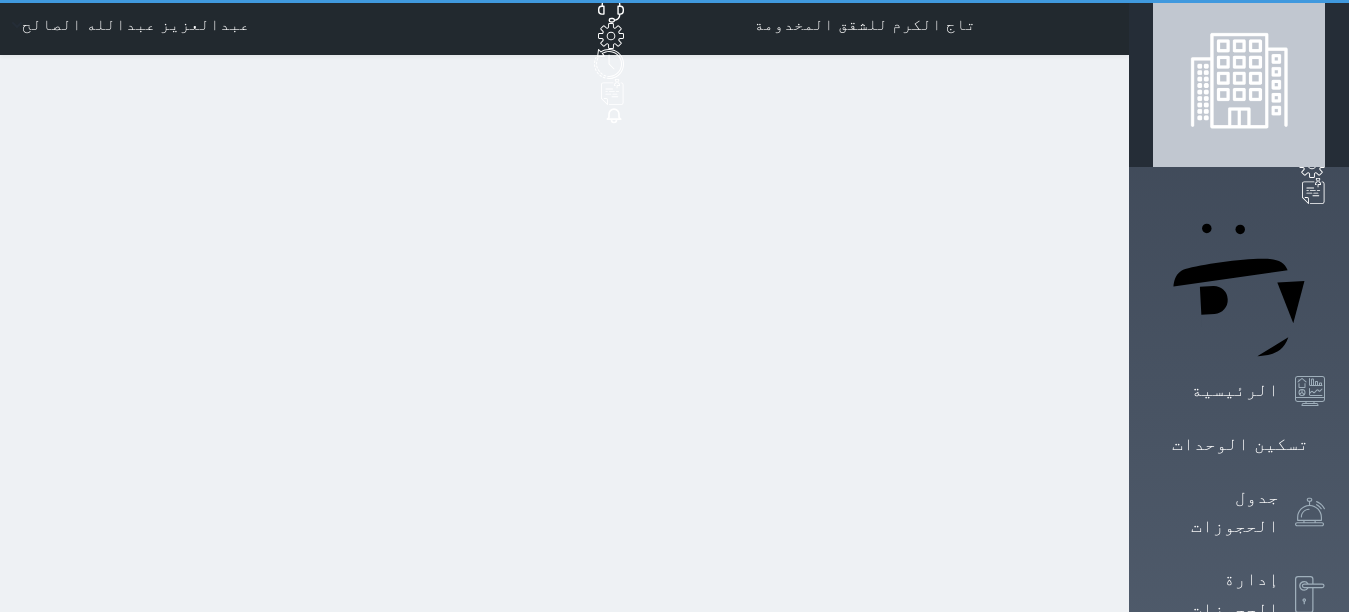 scroll, scrollTop: 0, scrollLeft: 0, axis: both 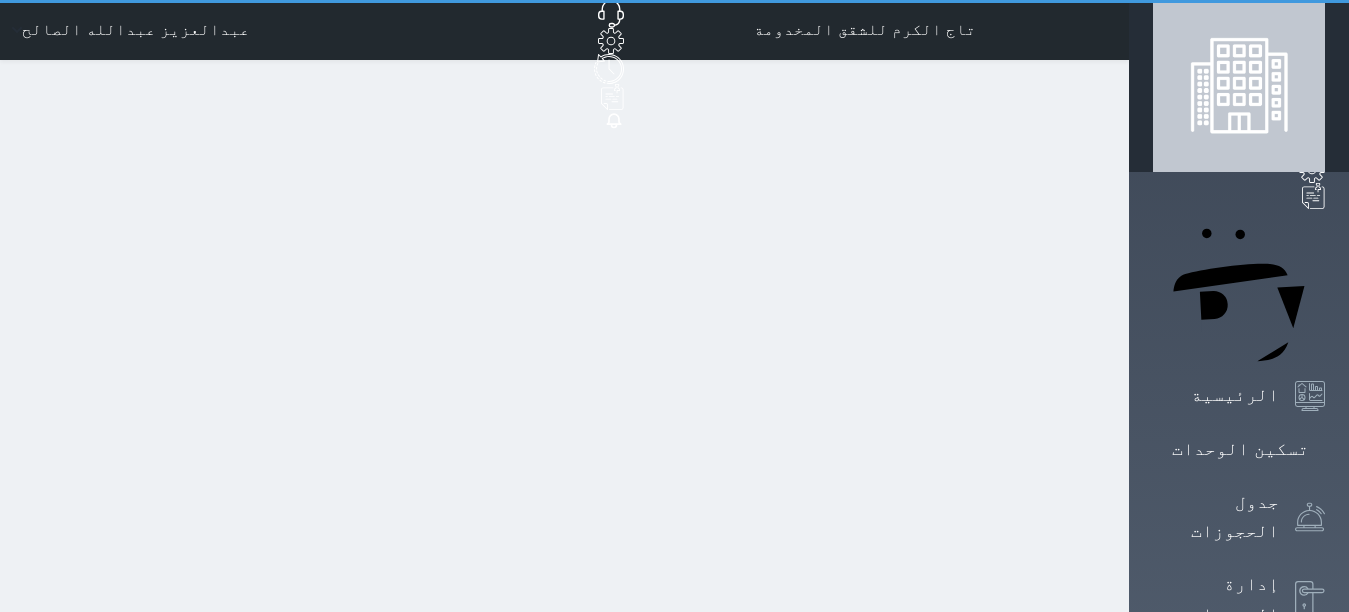 select on "1" 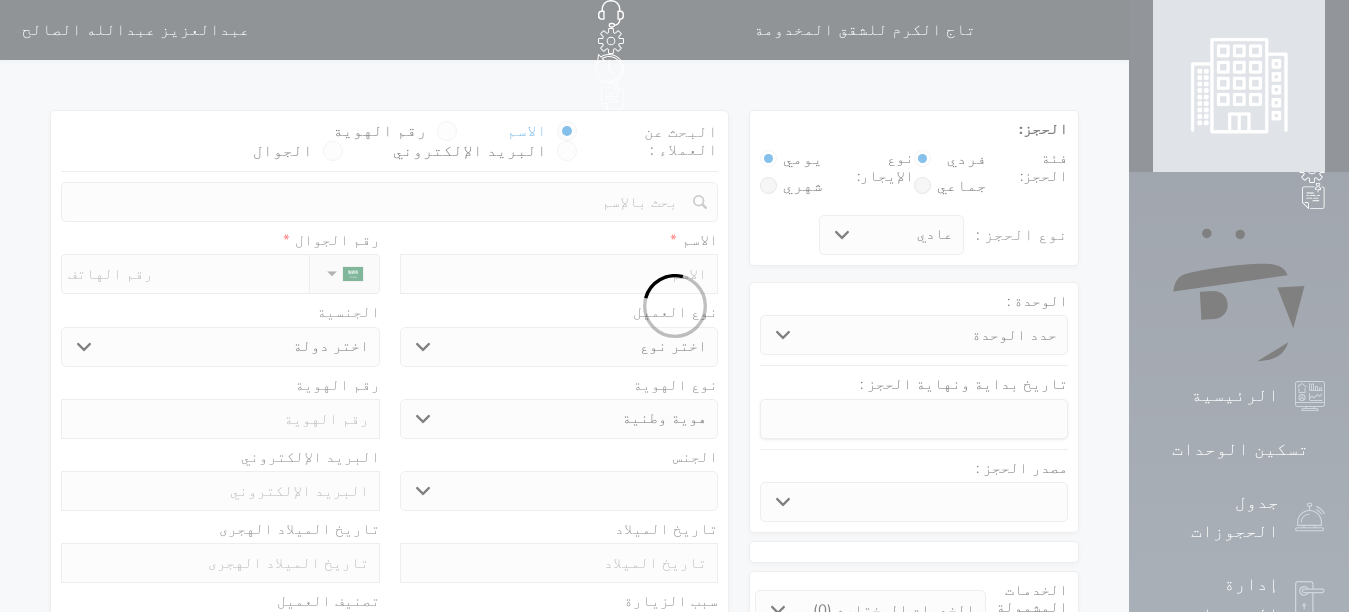 select 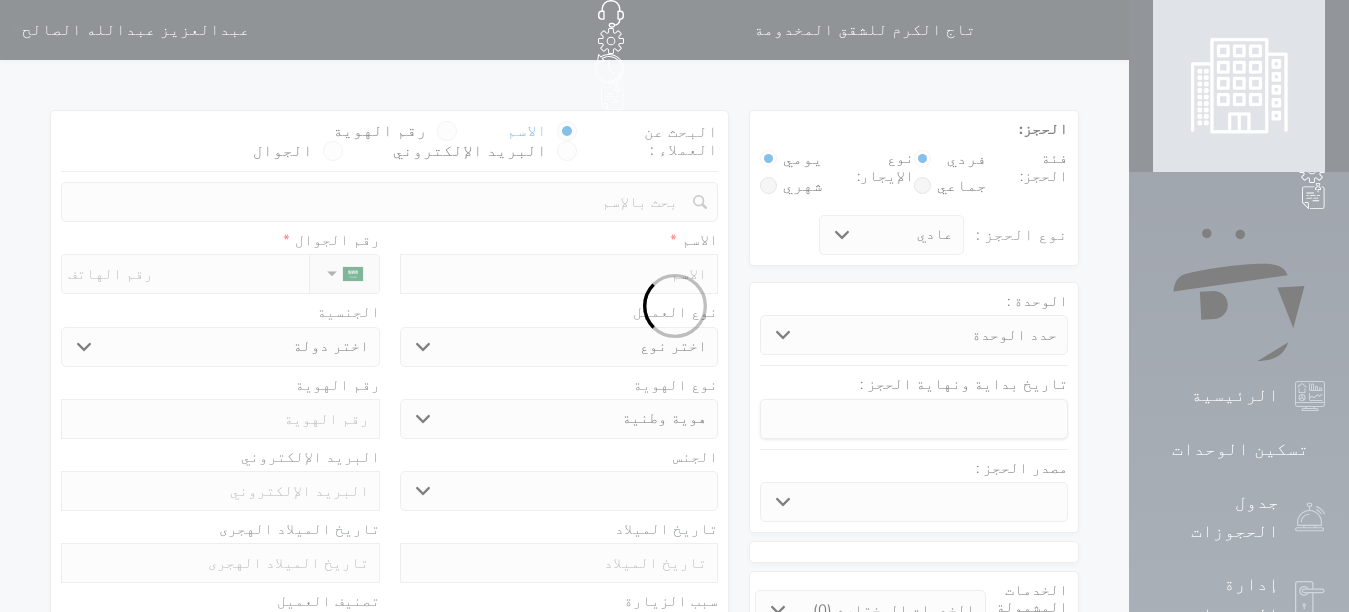 select 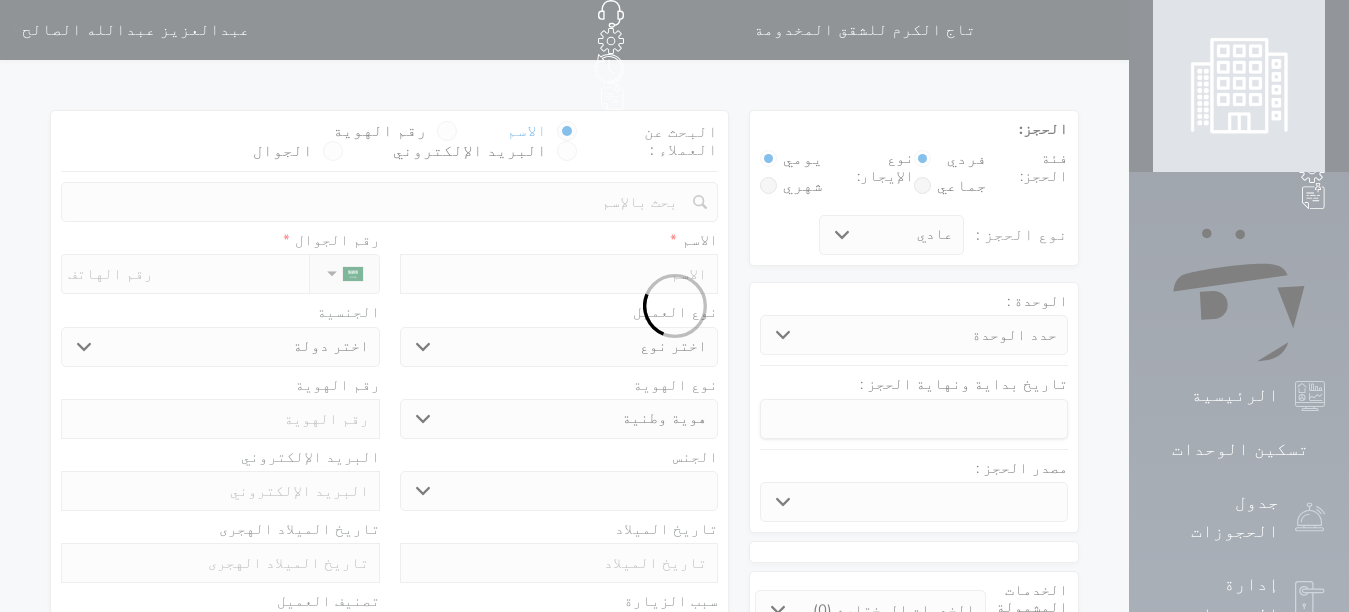 select 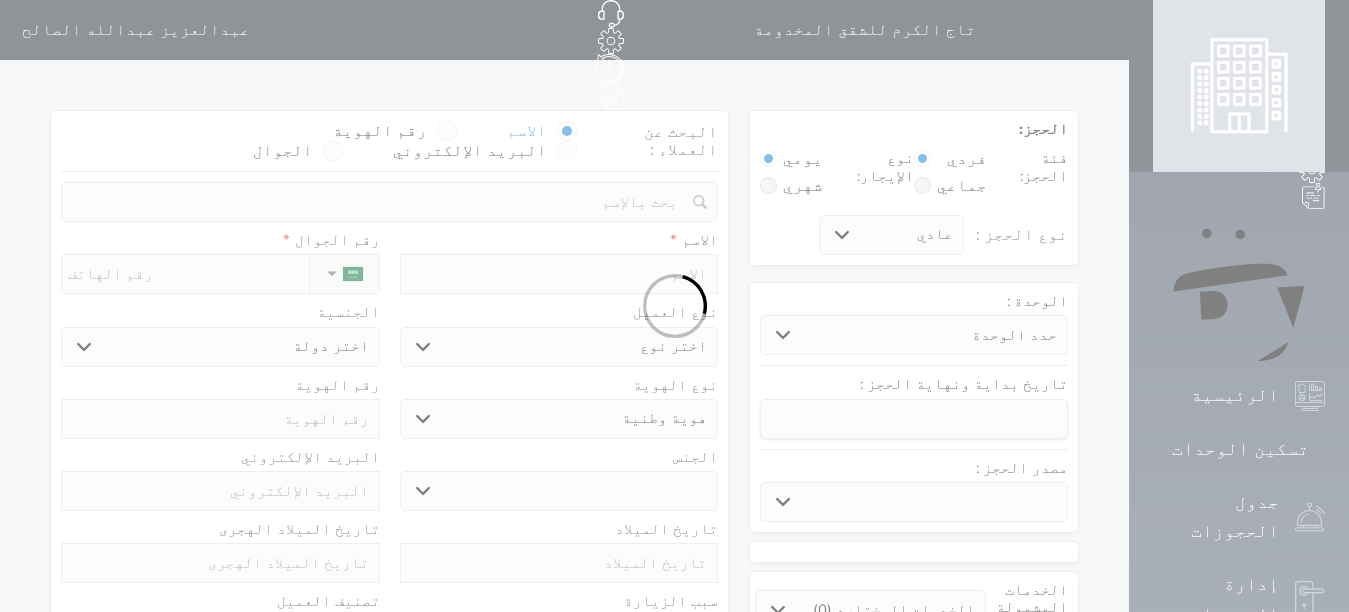 select 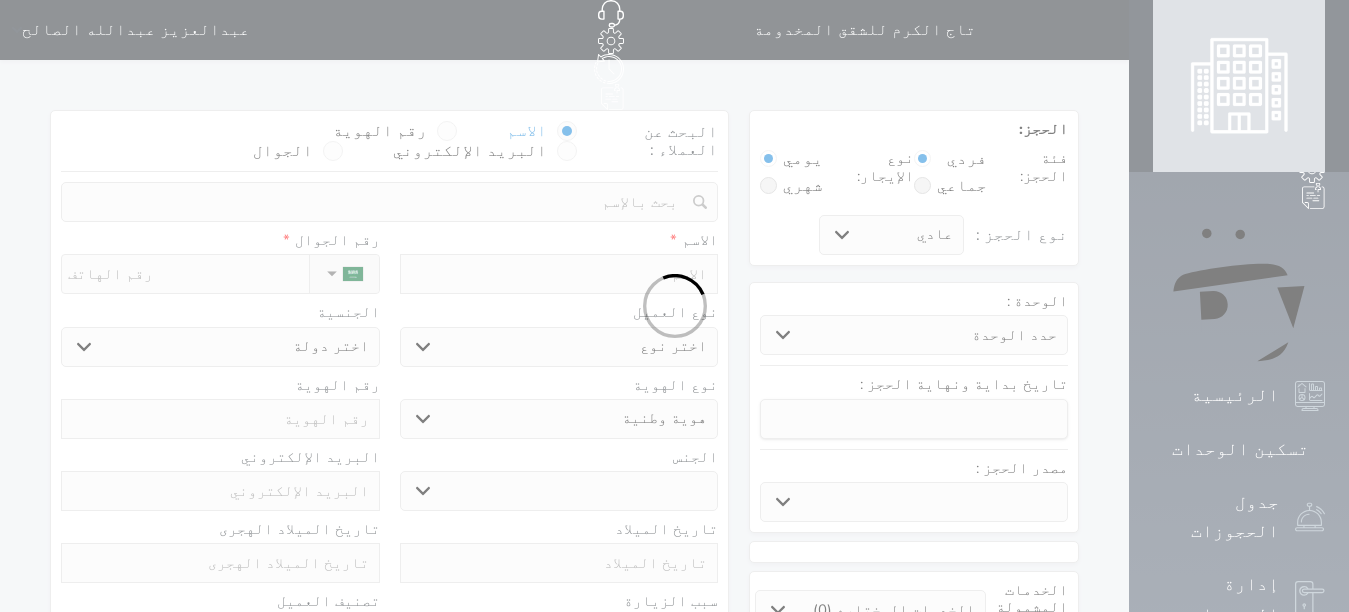 select 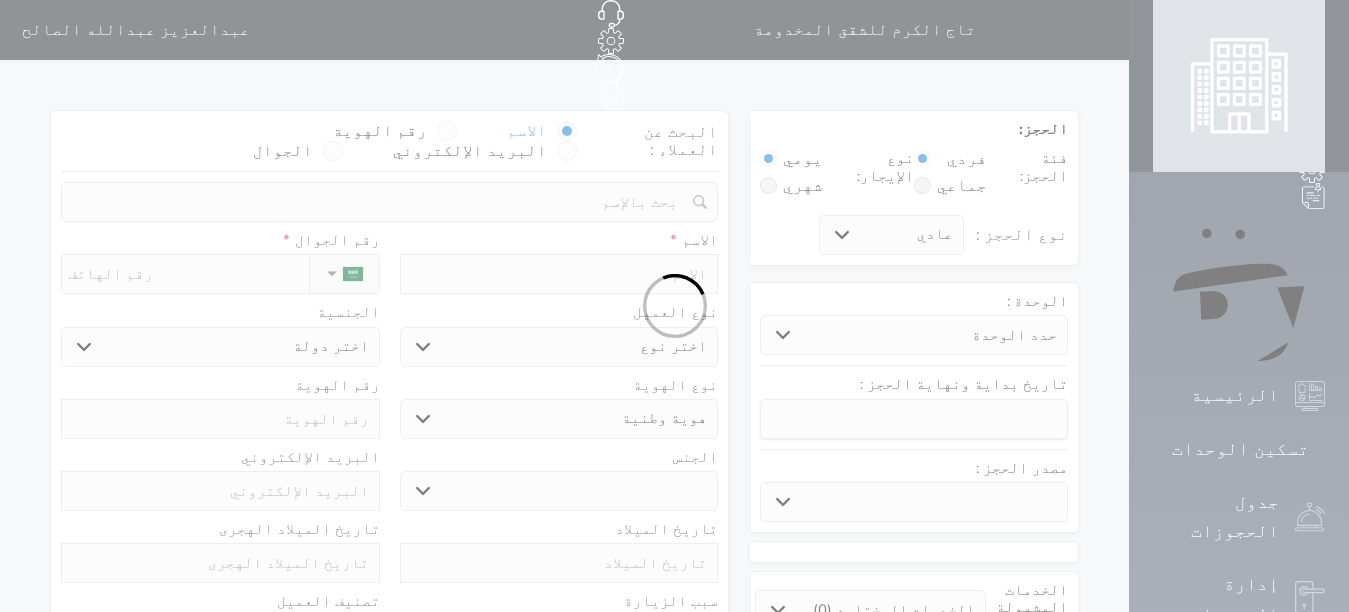 select 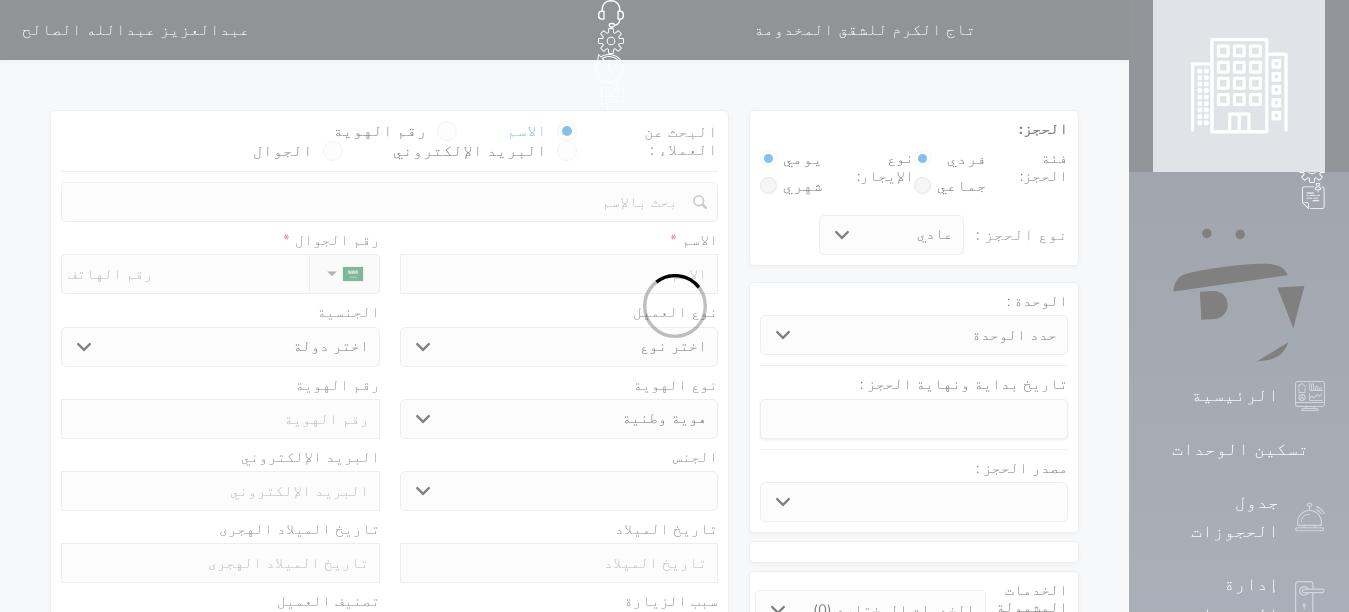 select 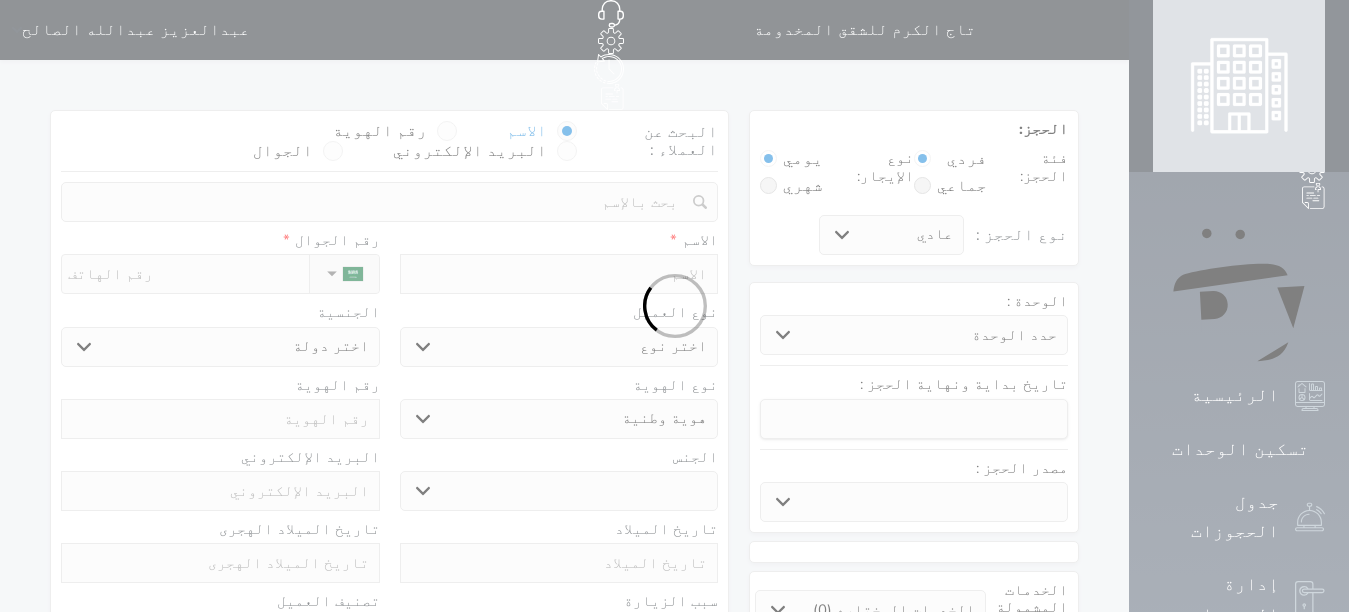 select 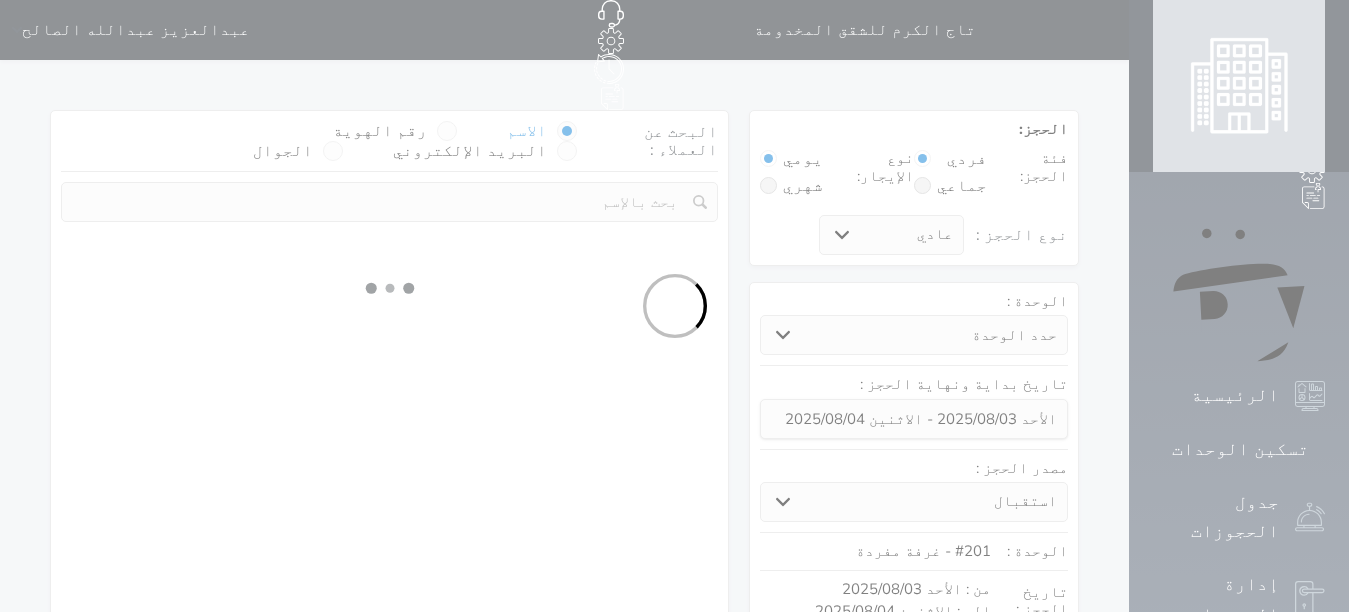 select 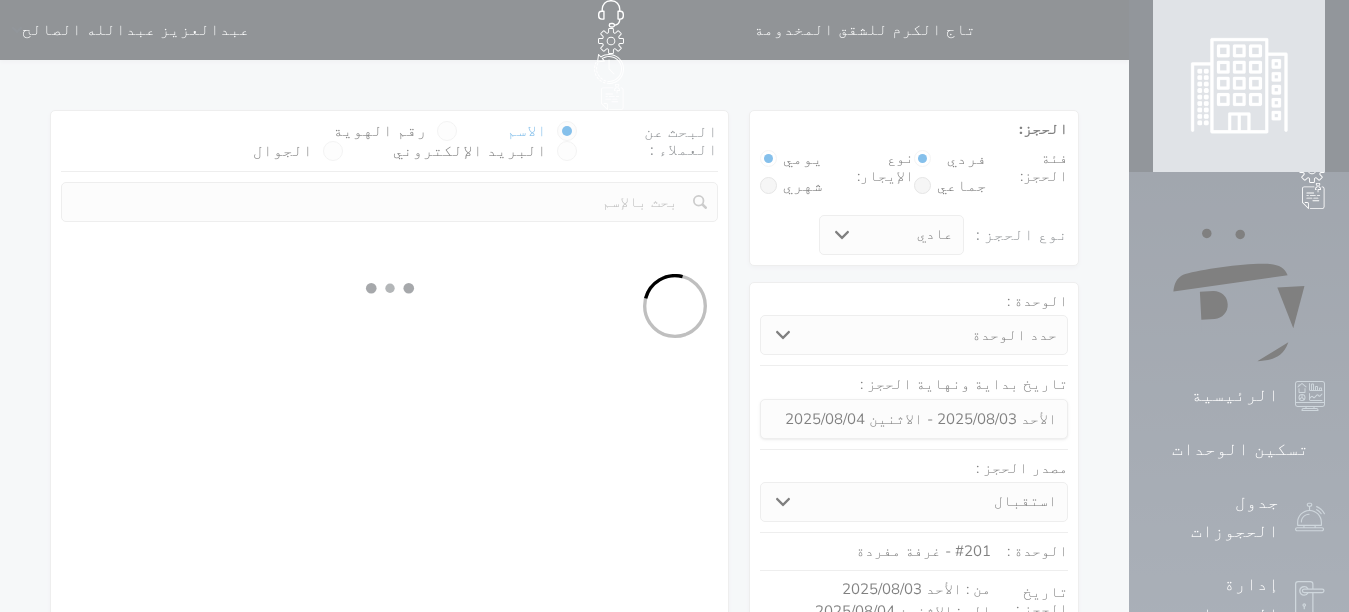 select on "113" 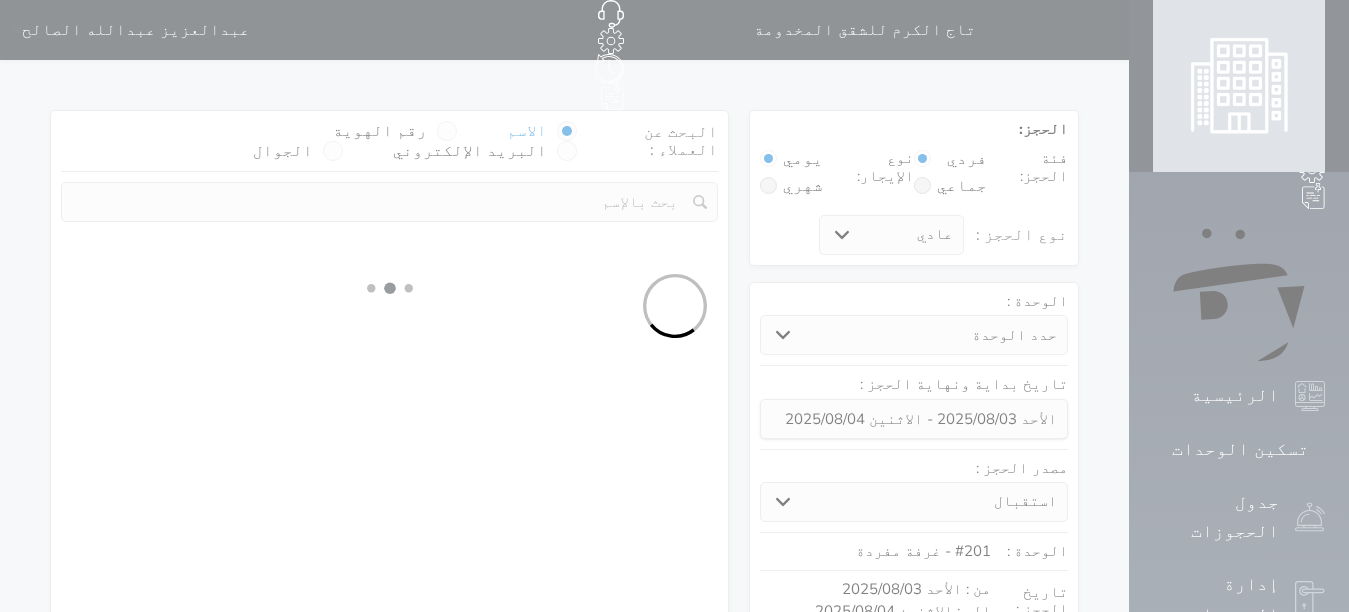 select on "1" 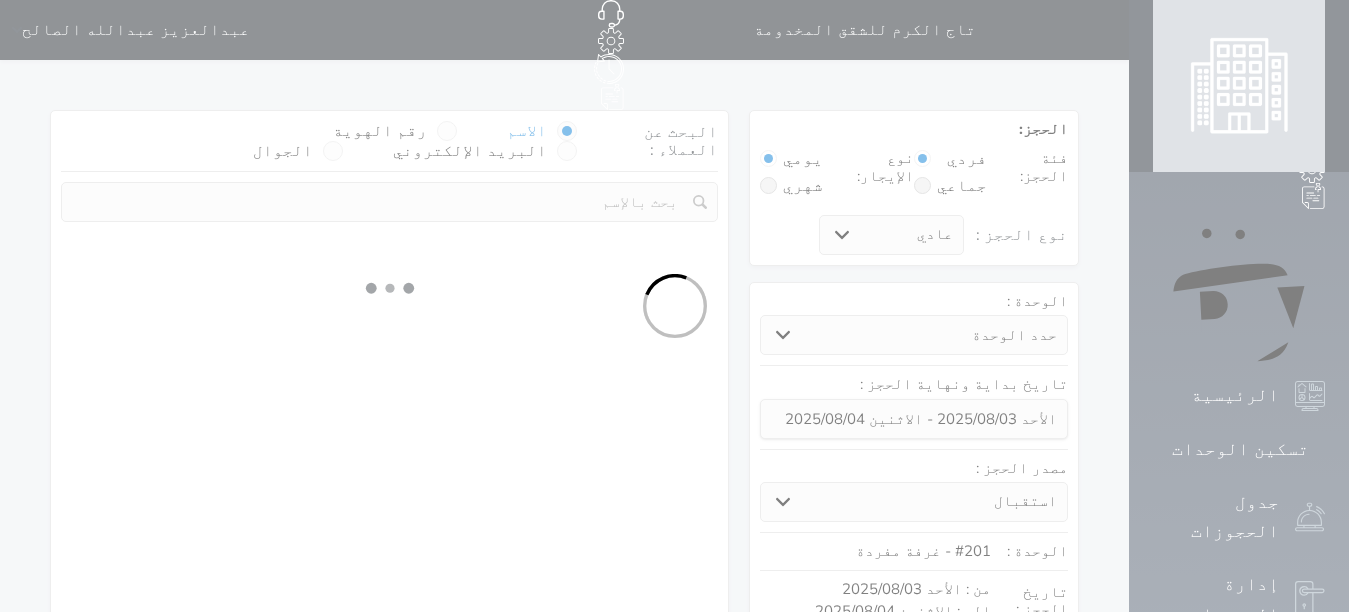 select 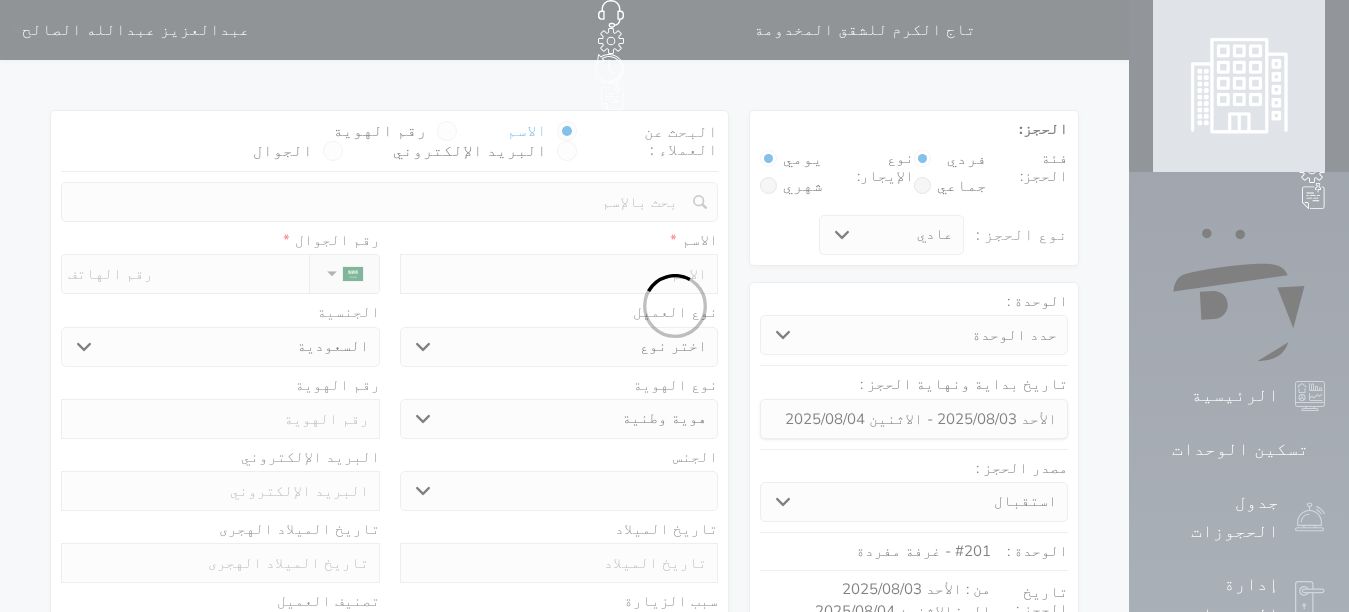 select 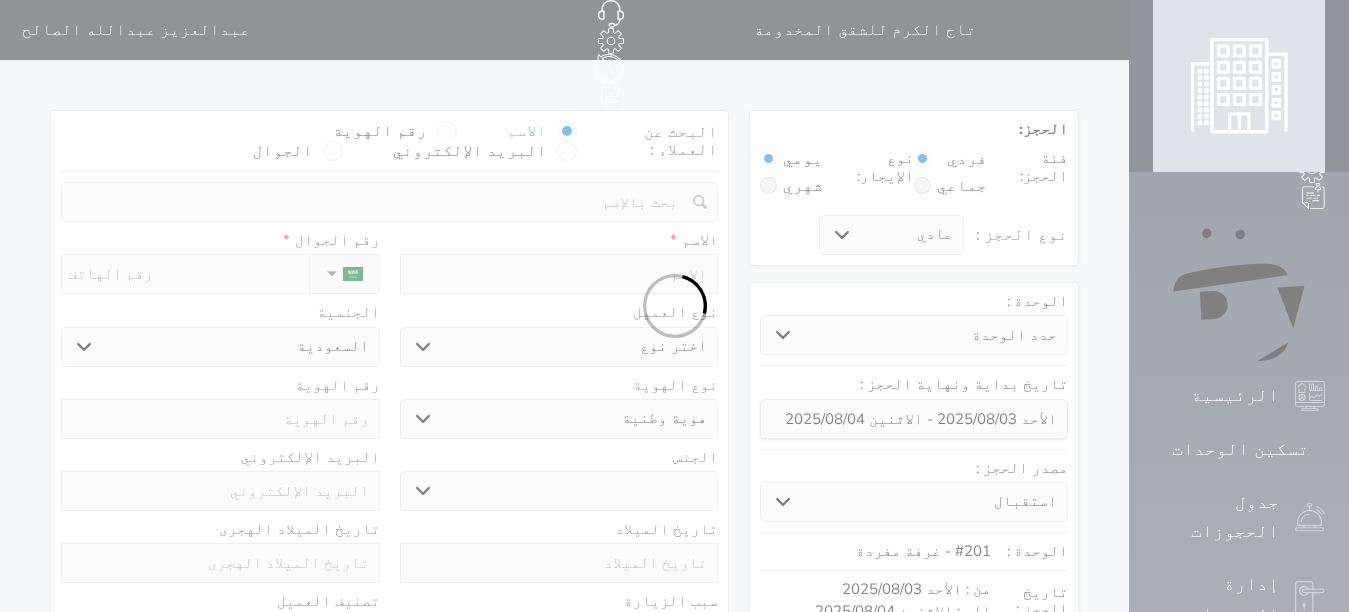 select 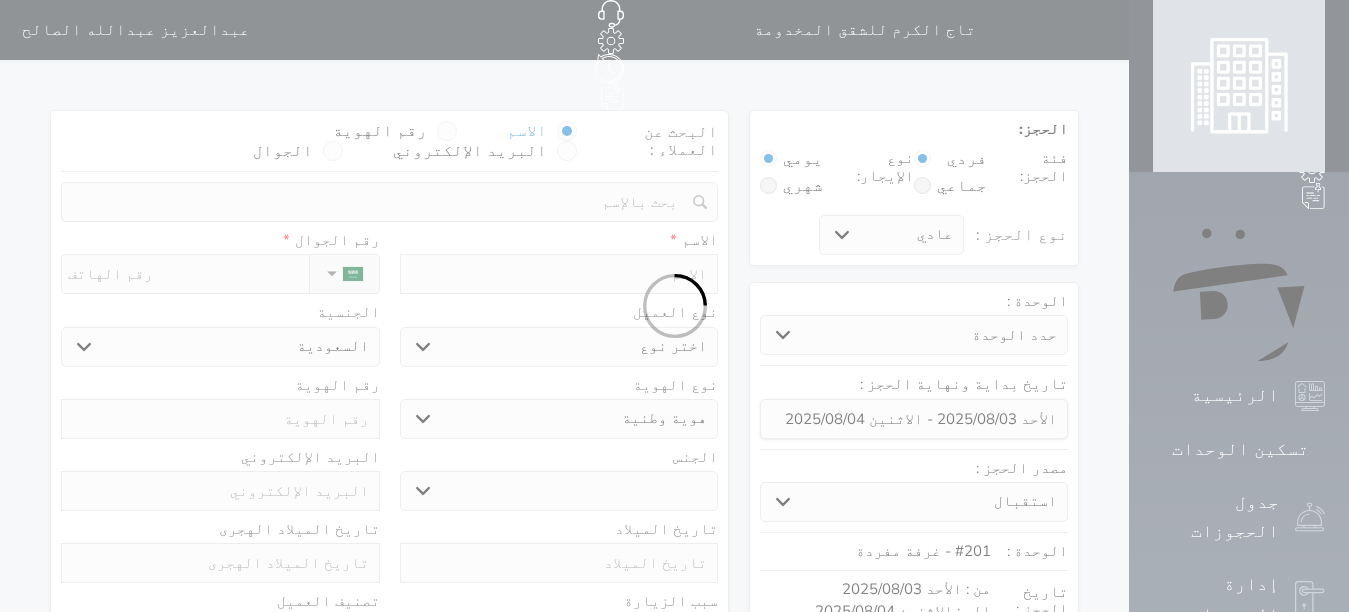 select 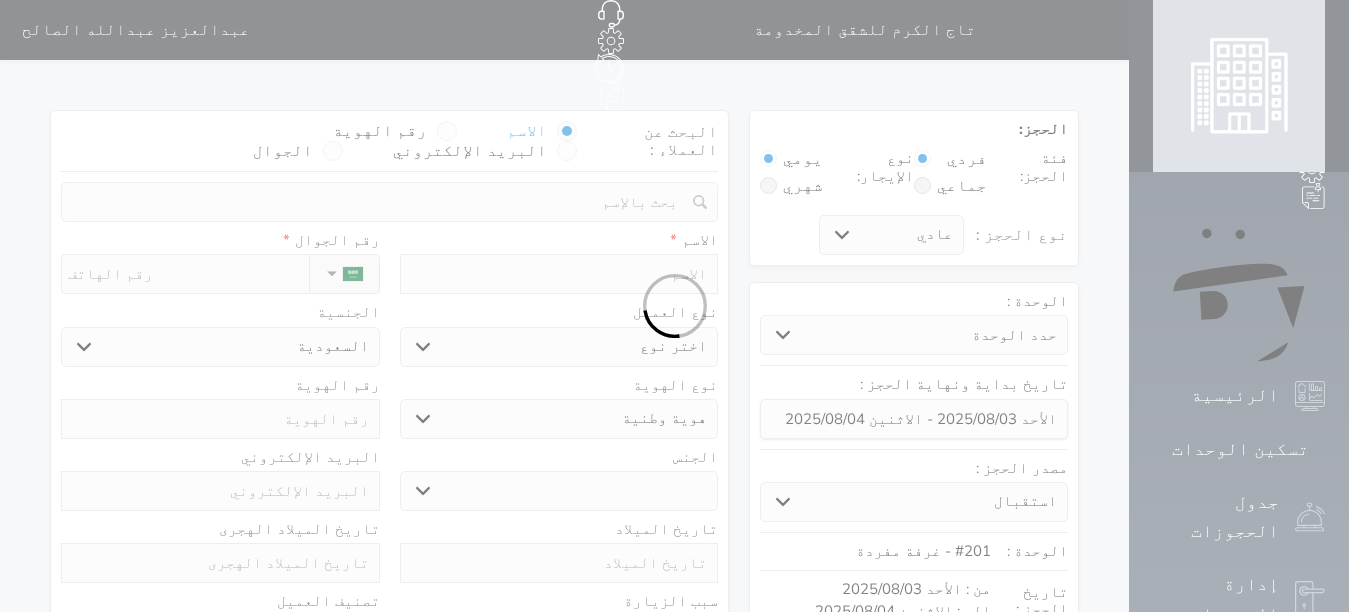 select 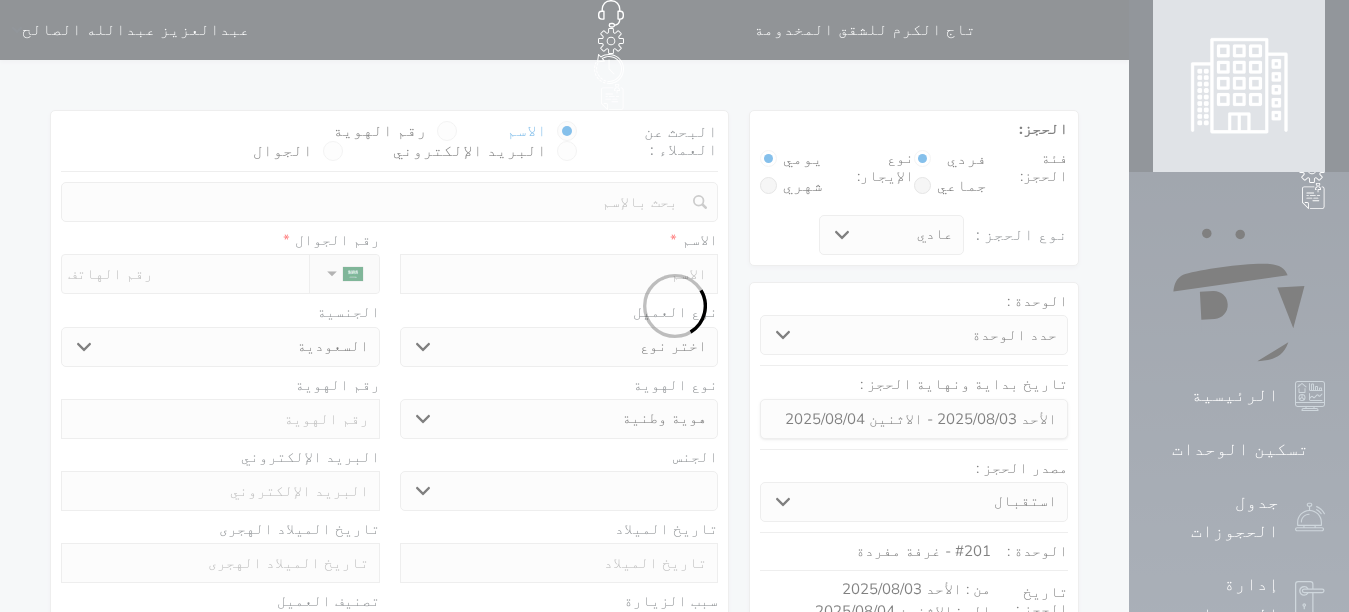 select 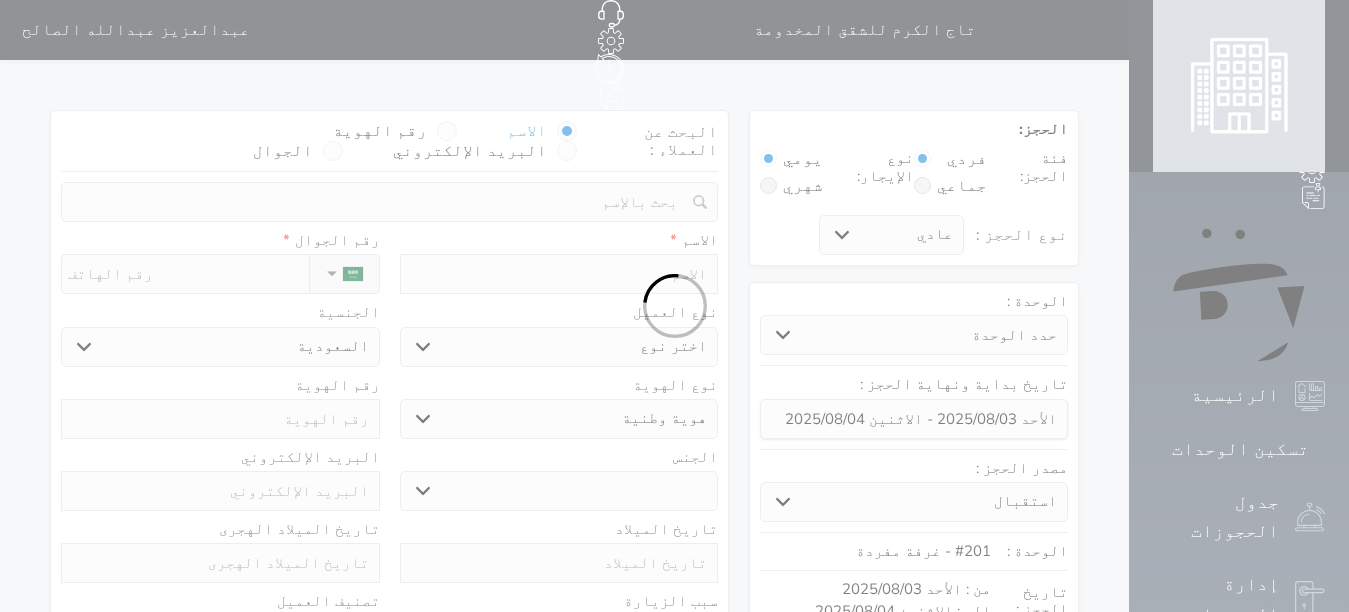 select 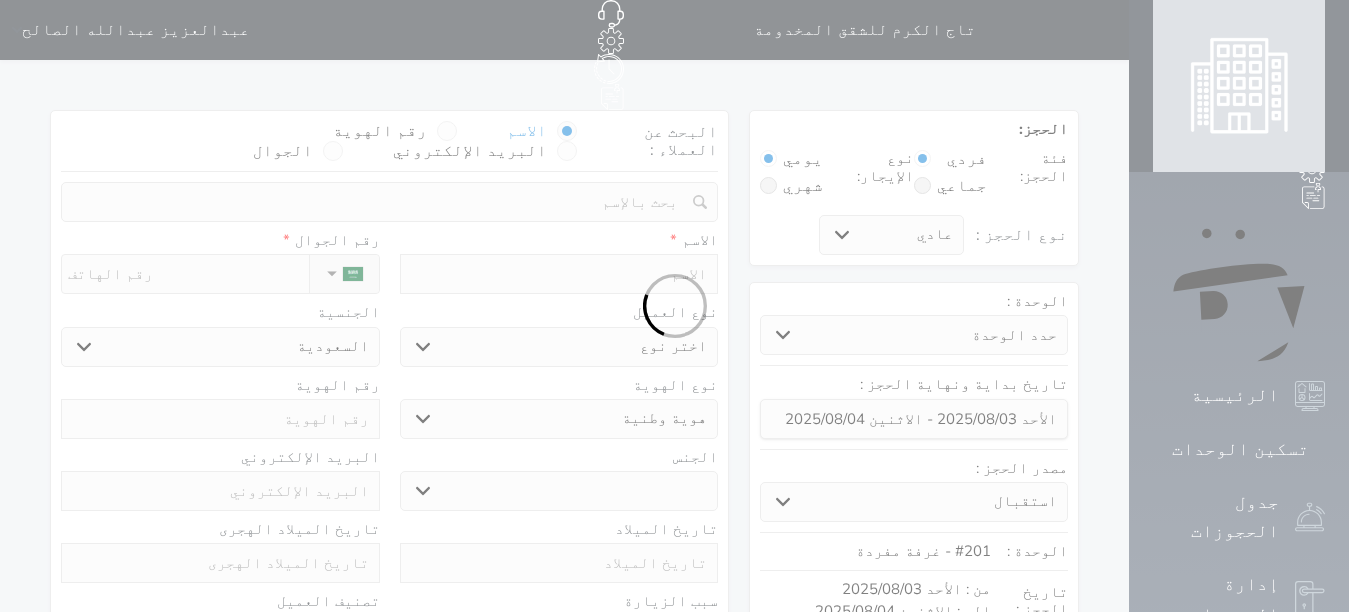 select 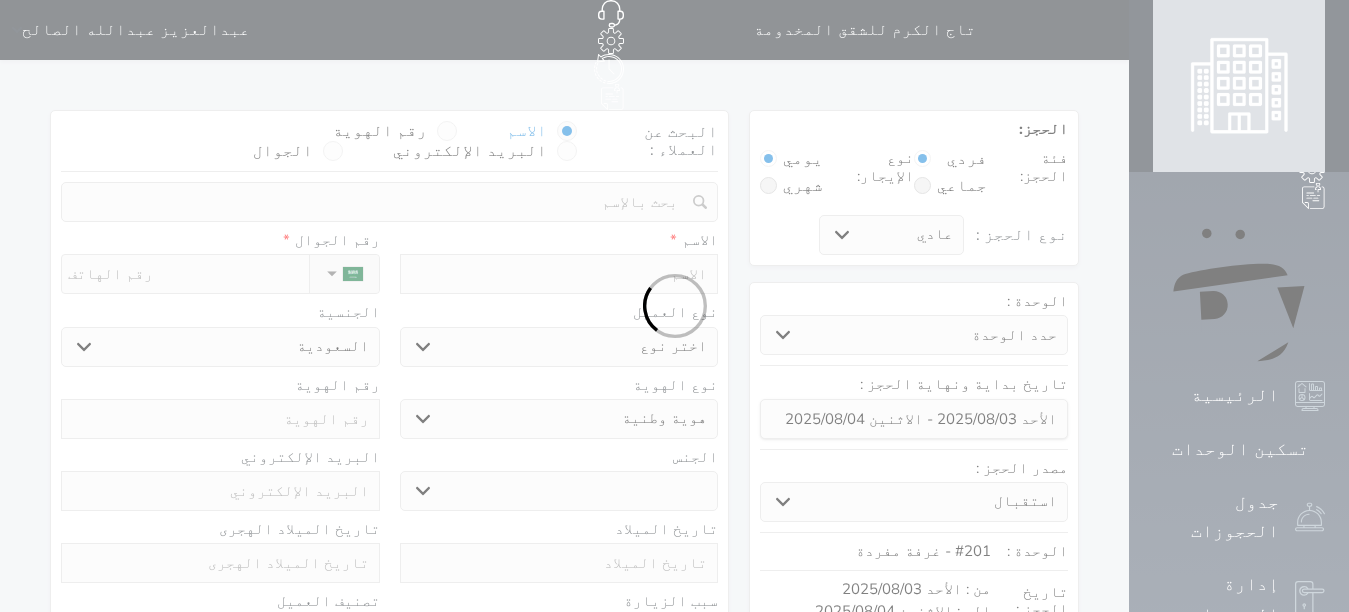 select on "1" 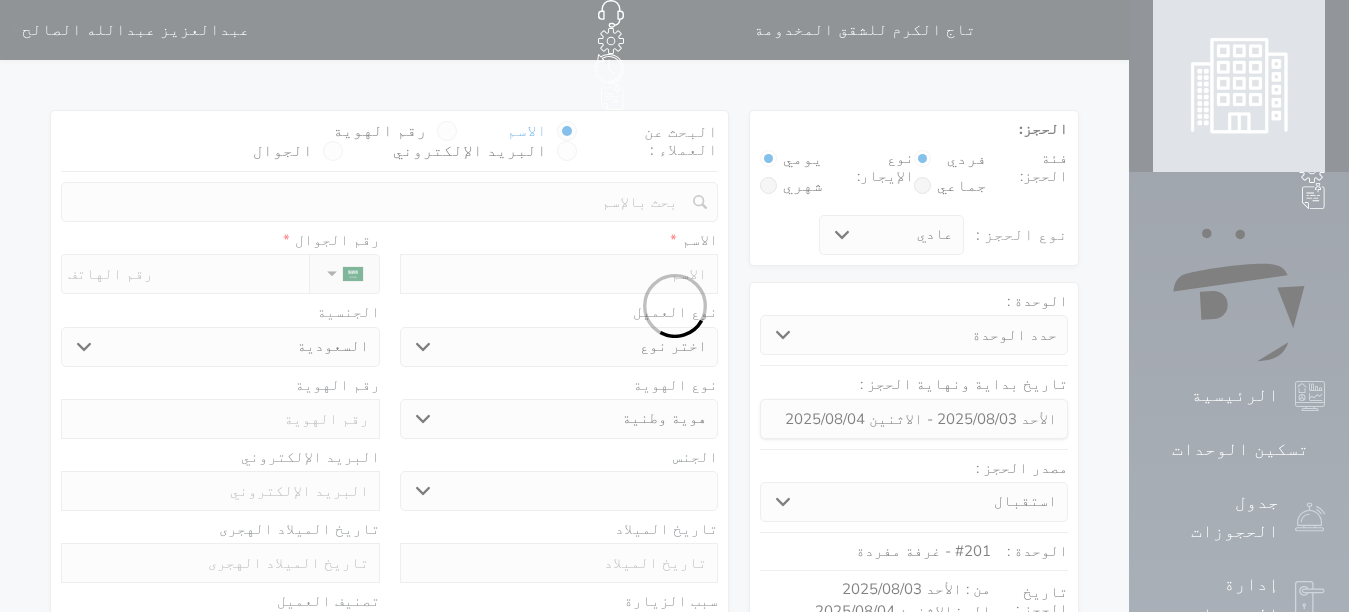select on "7" 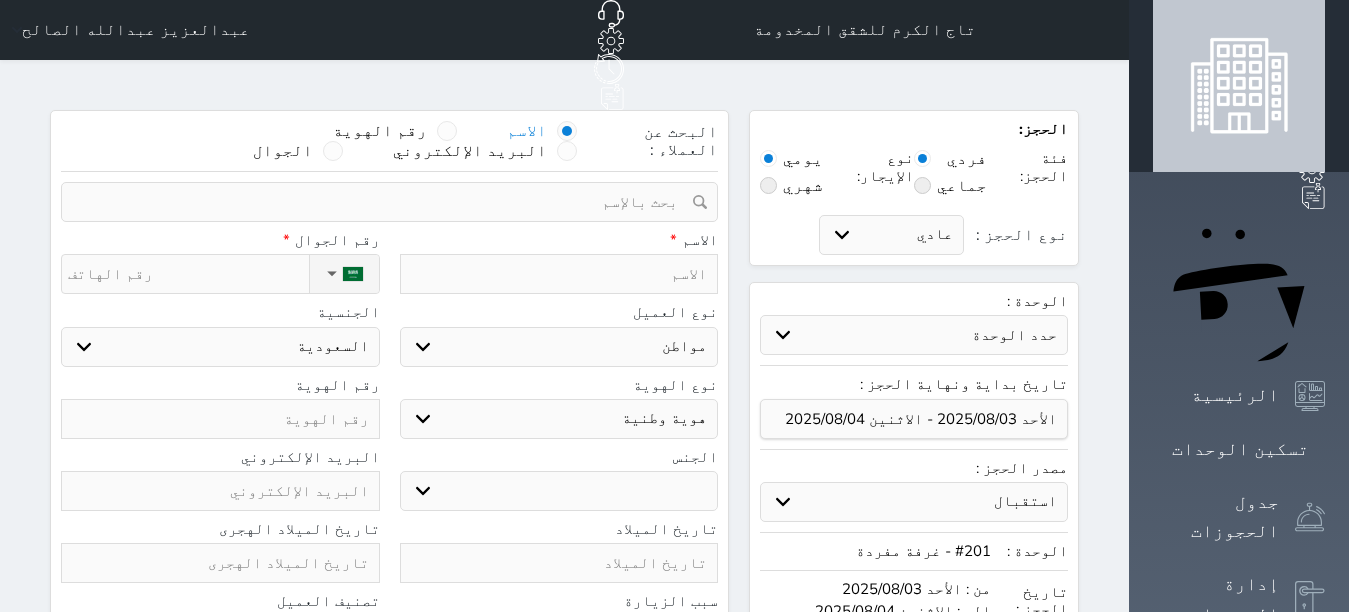 click at bounding box center [559, 274] 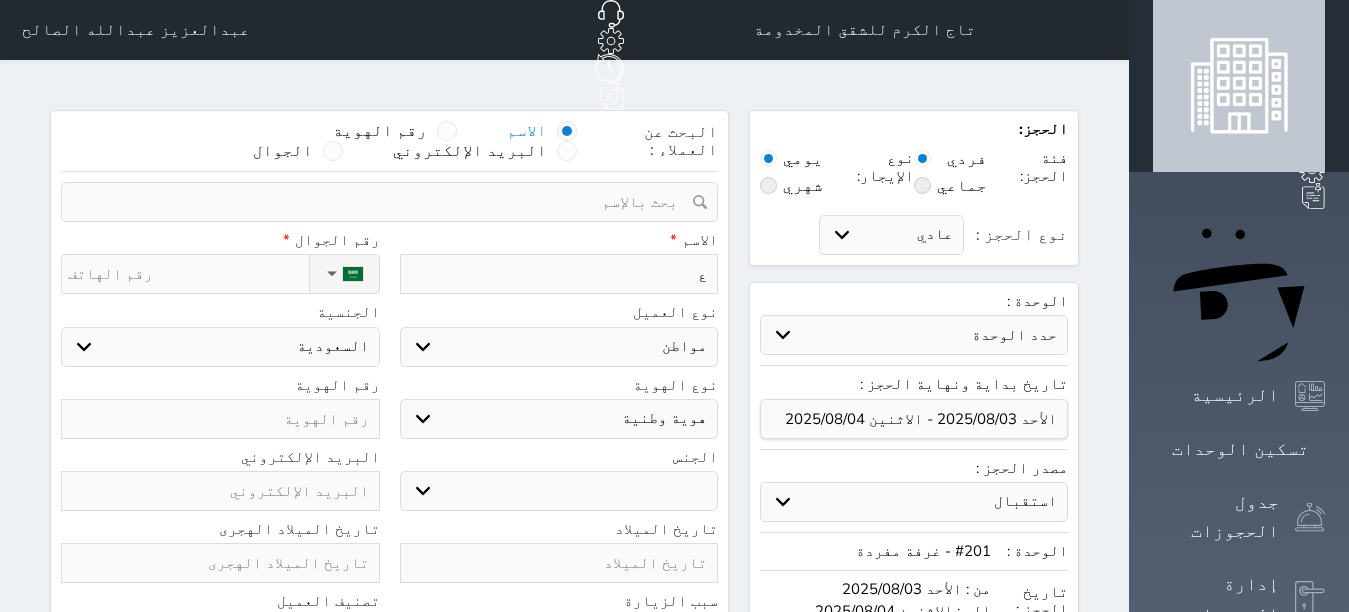 type on "عل" 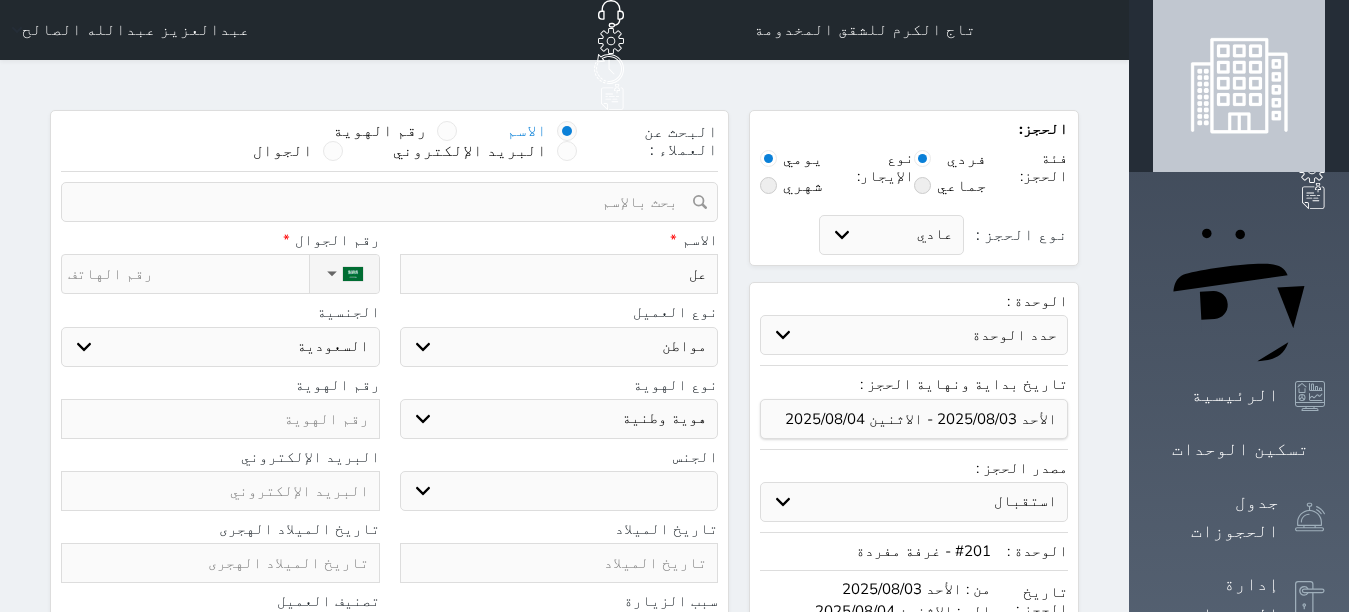 select 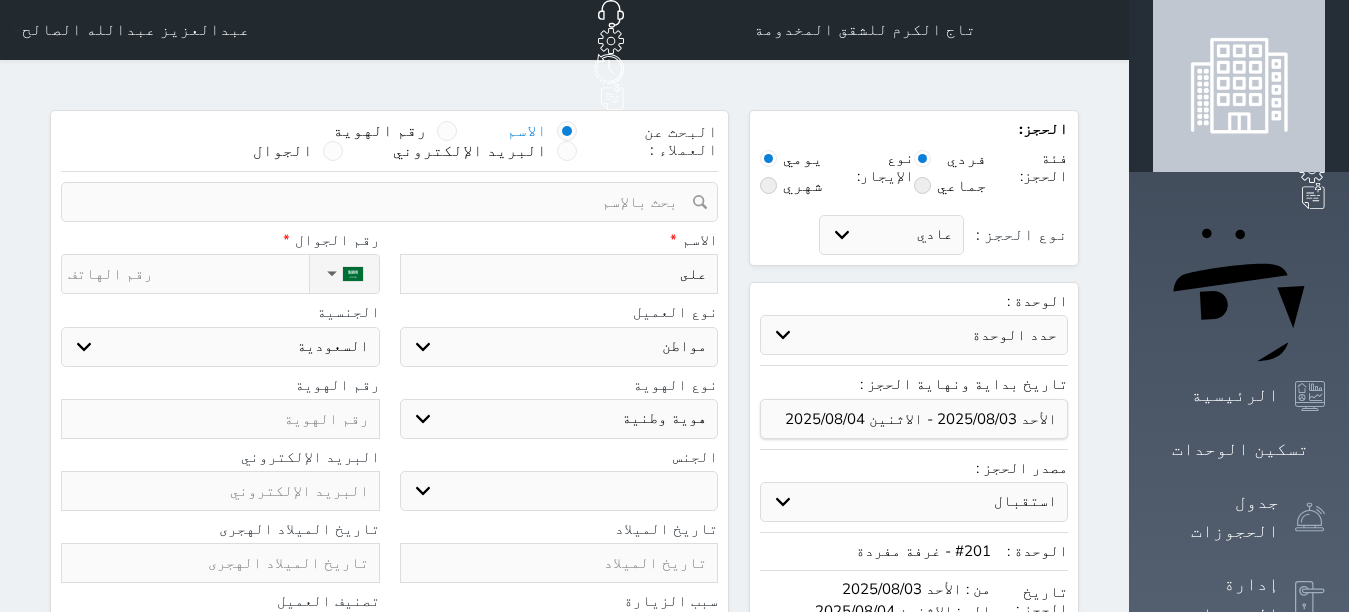 type on "على" 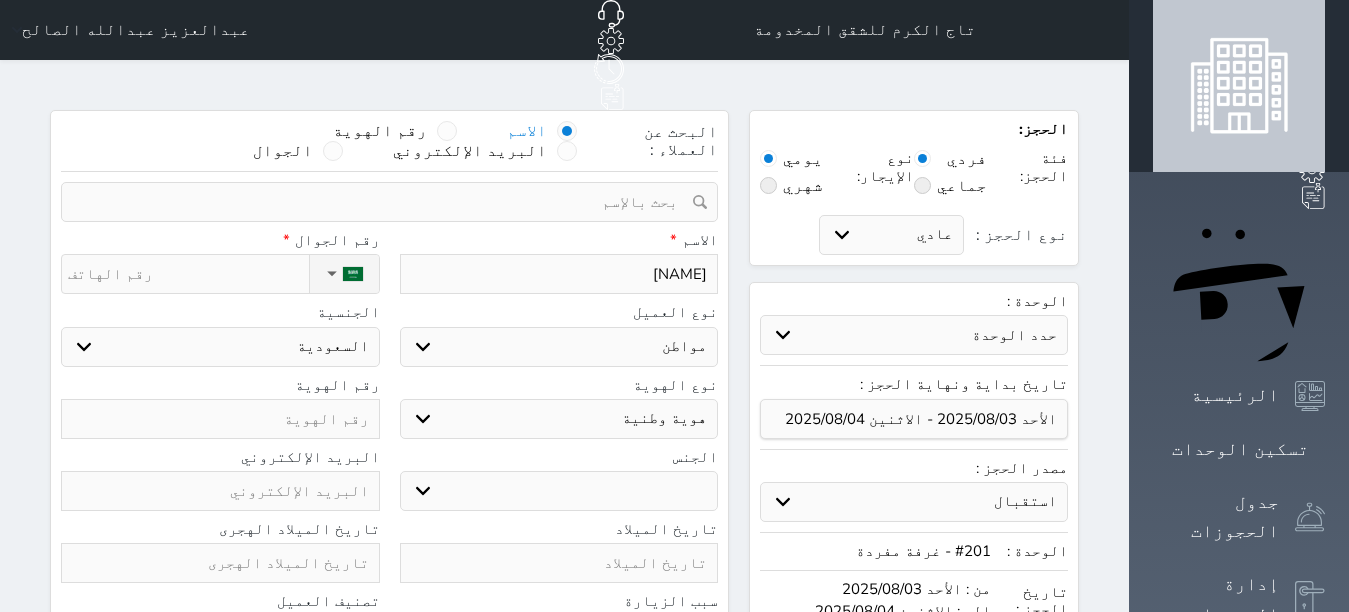 type on "[NAME]" 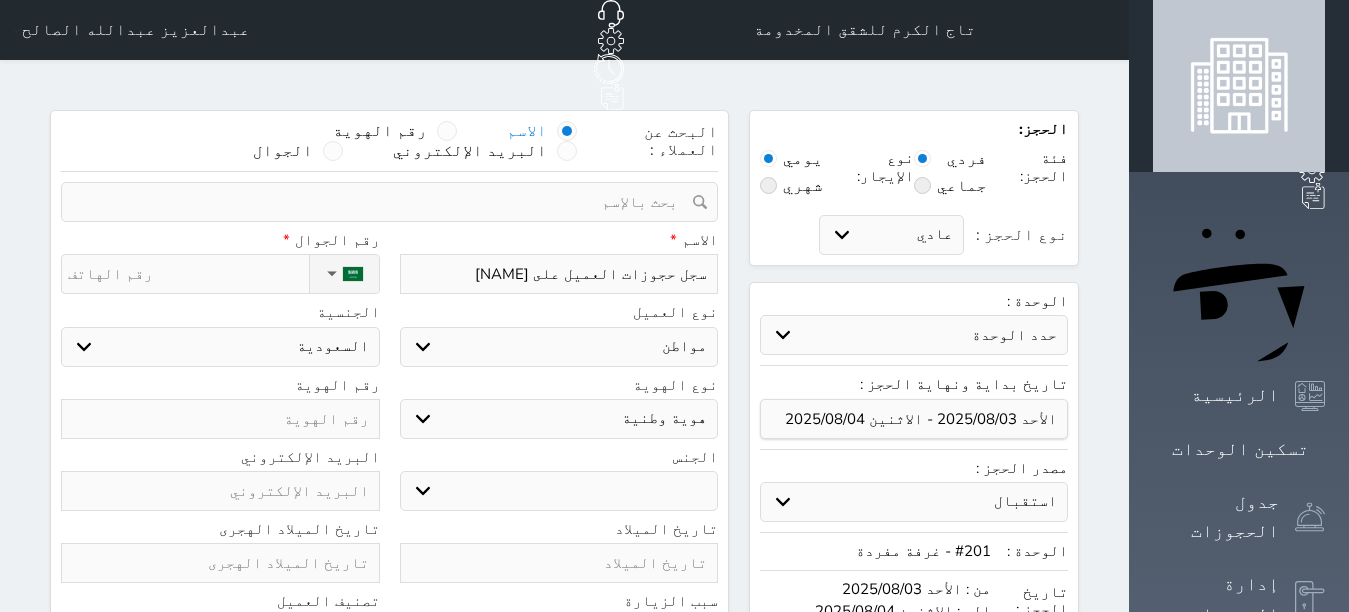 type on "[NAME]" 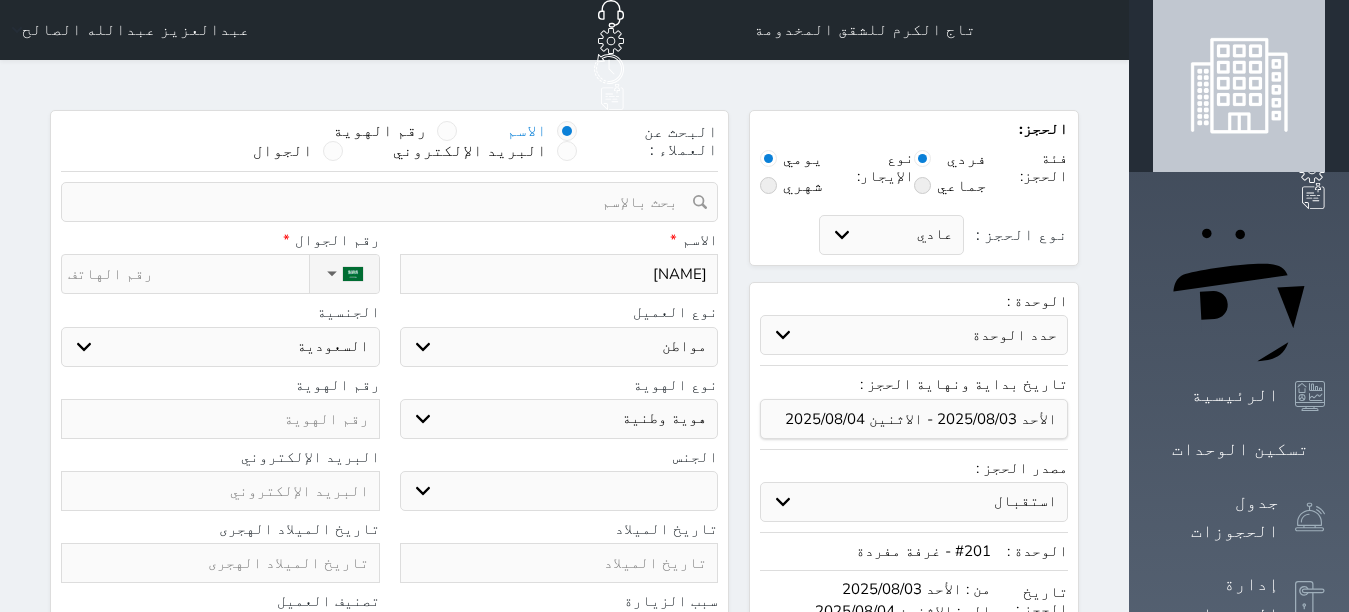 type on "[NAME]" 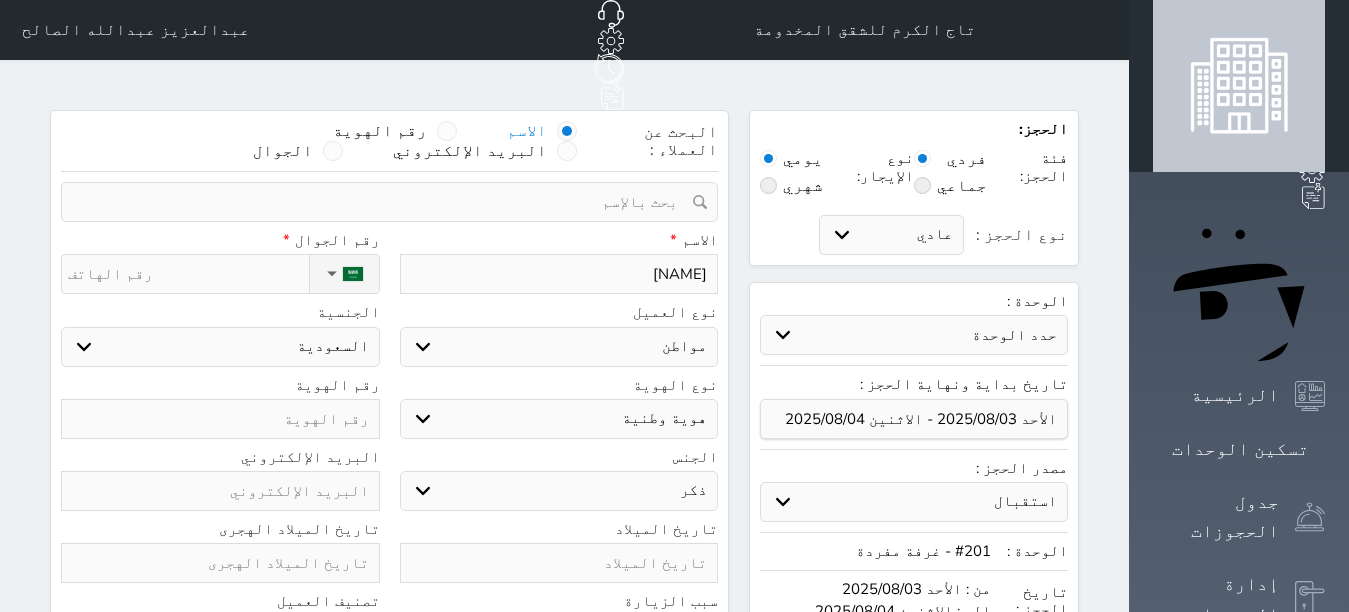 click on "ذكر   انثى" at bounding box center (559, 491) 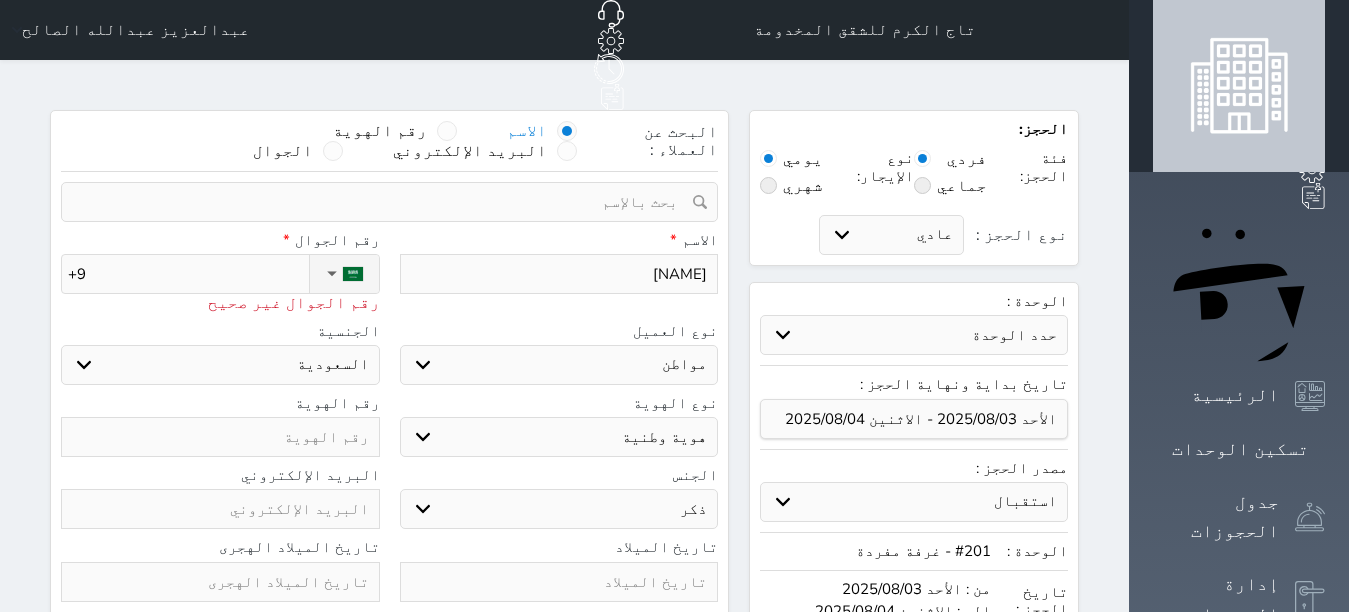 type on "+" 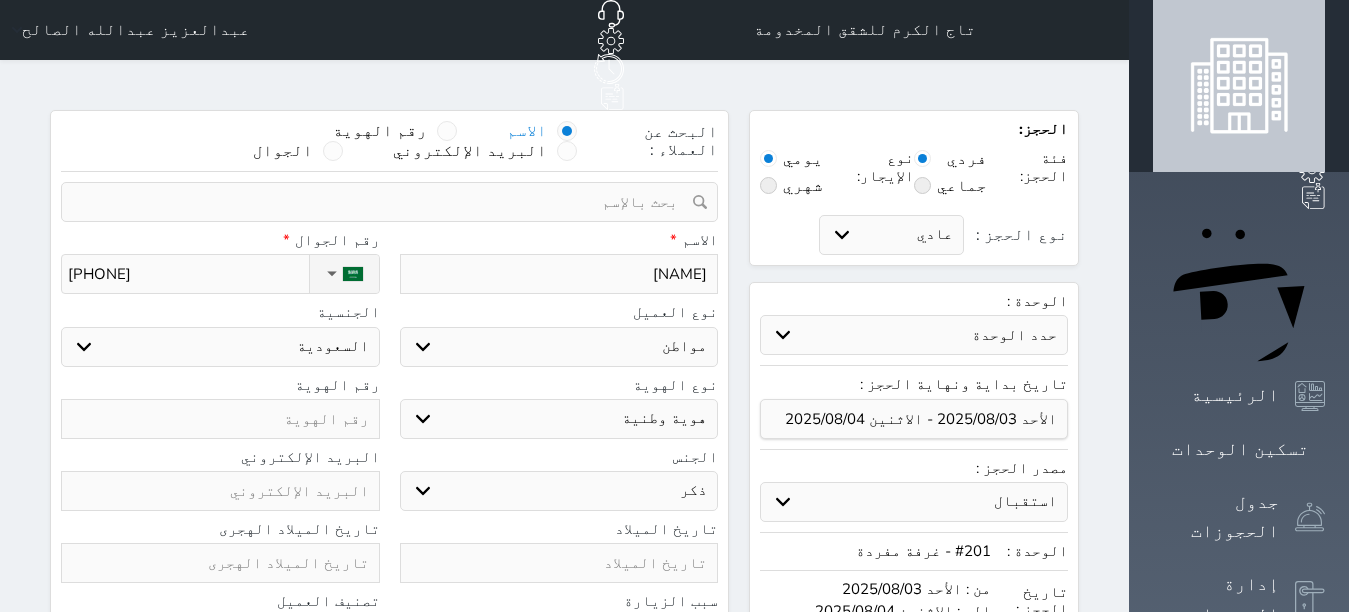 type on "[PHONE]" 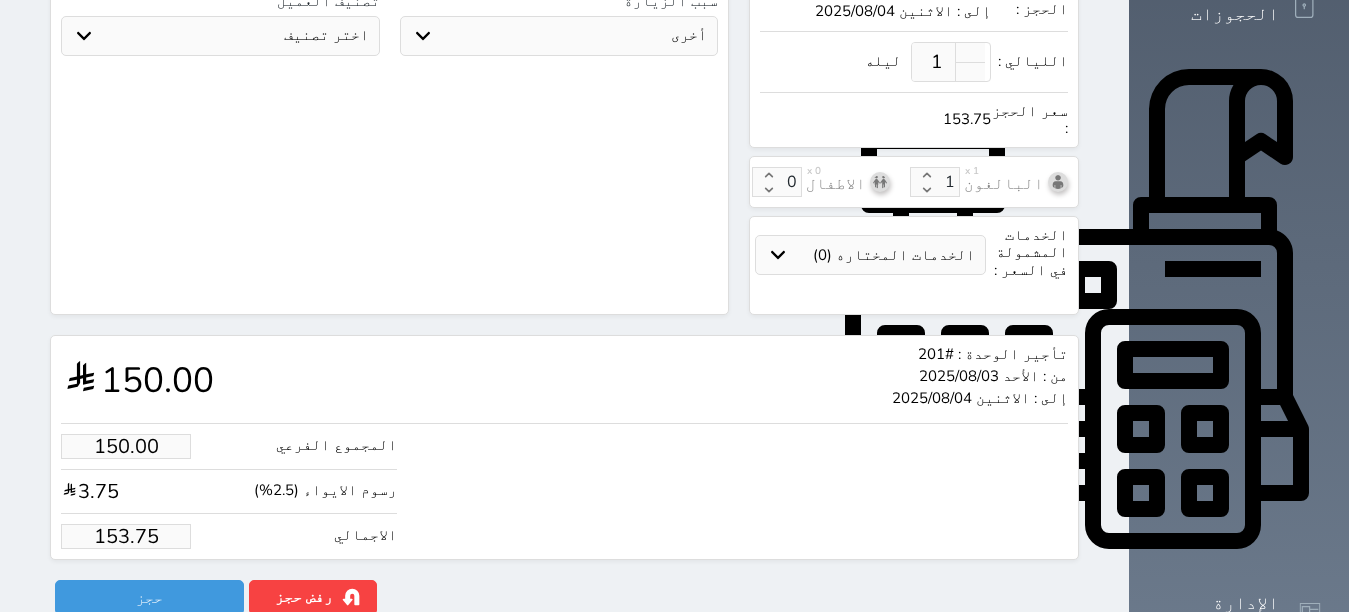 scroll, scrollTop: 697, scrollLeft: 0, axis: vertical 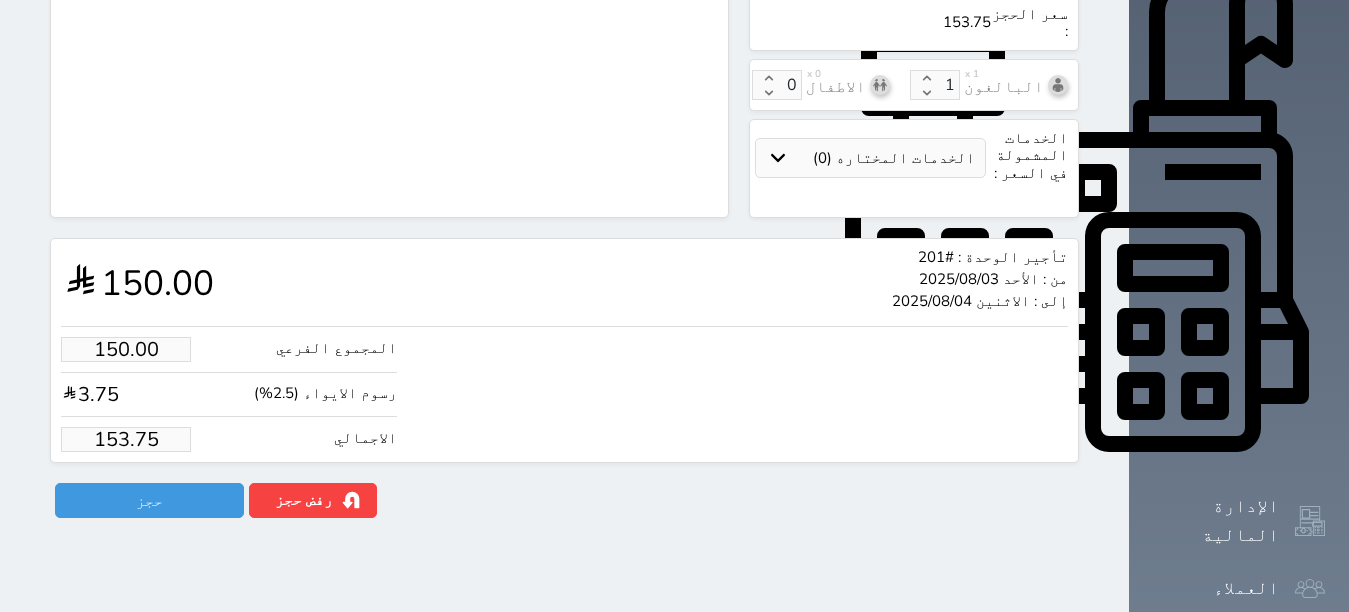 type on "[PHONE_PART]" 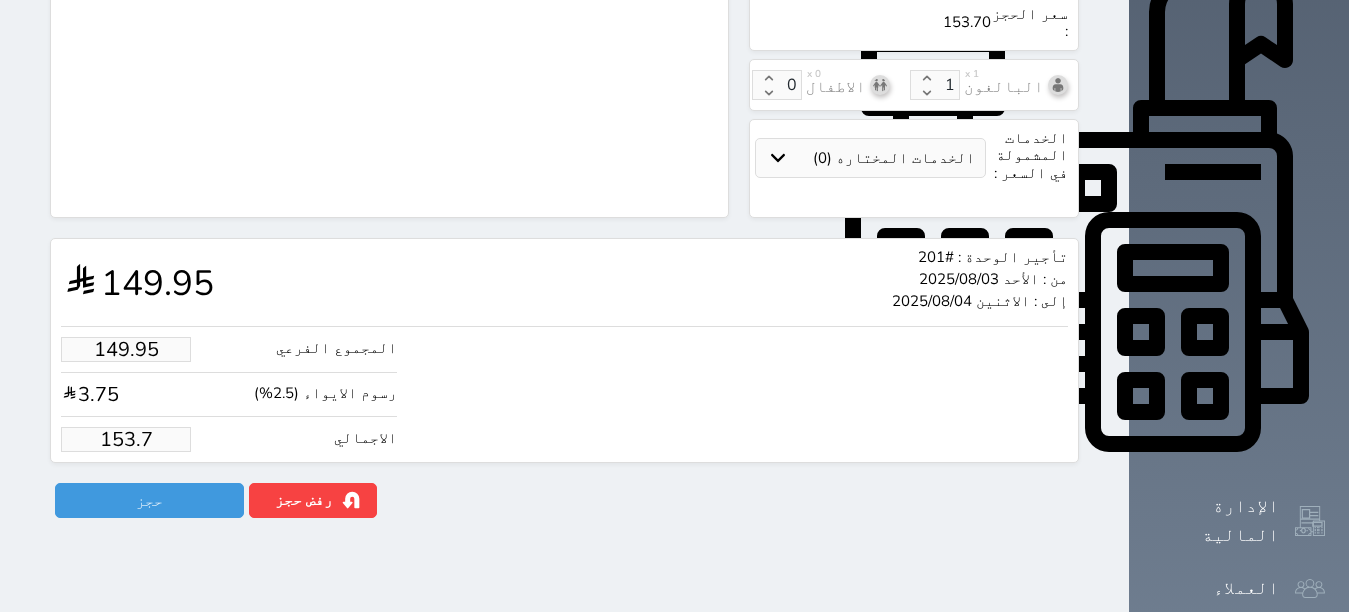 type on "149.27" 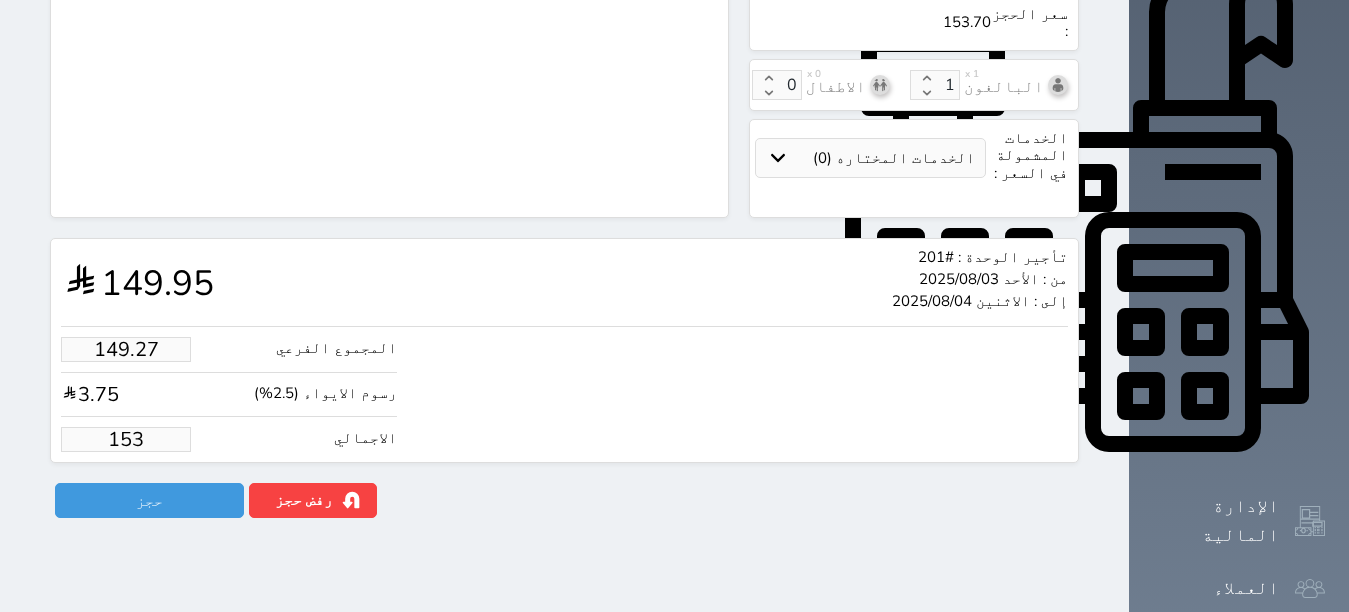 type on "14.63" 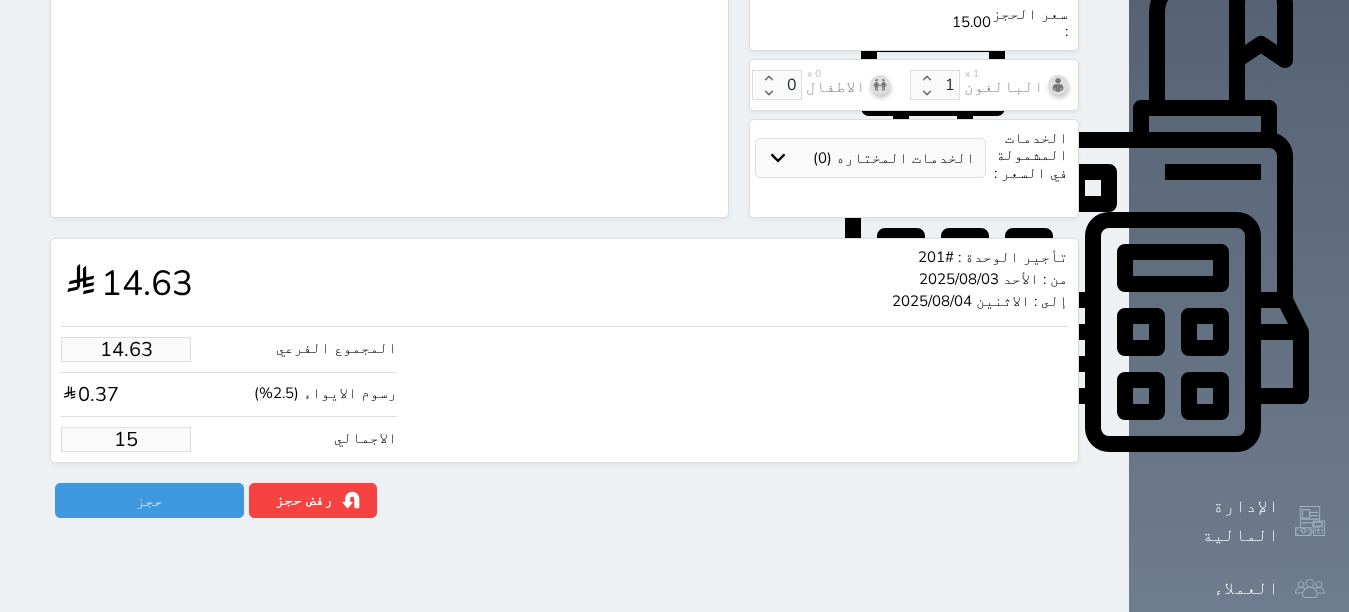 type on "1.00" 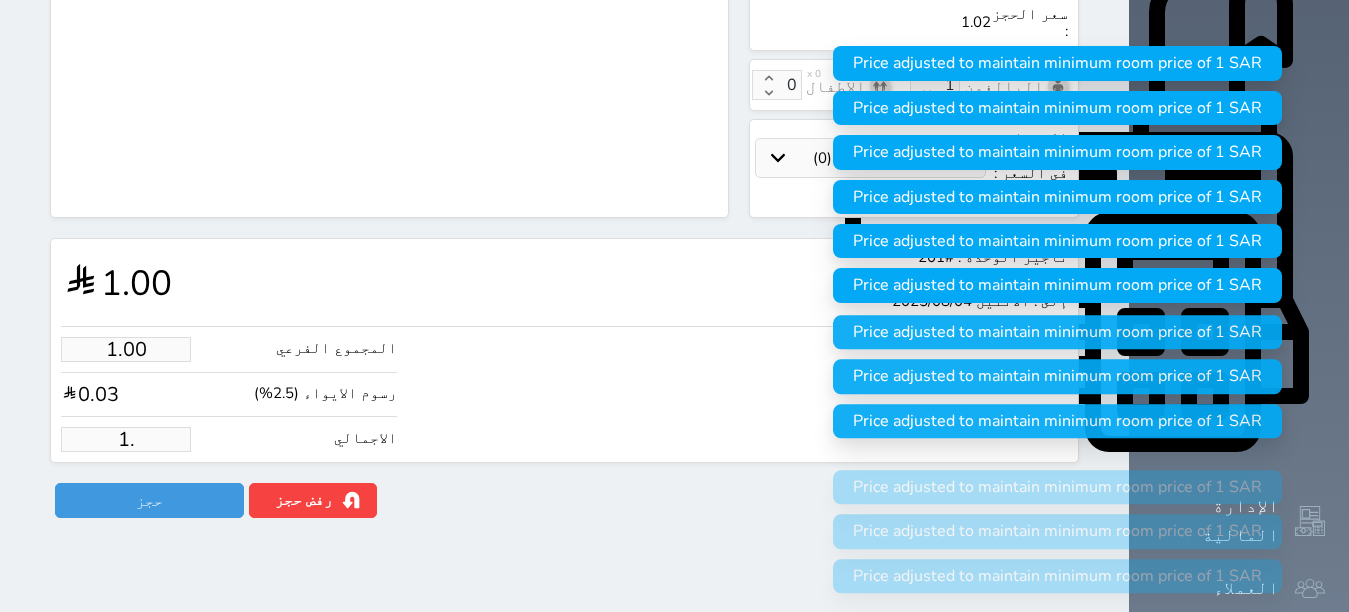 type on "1" 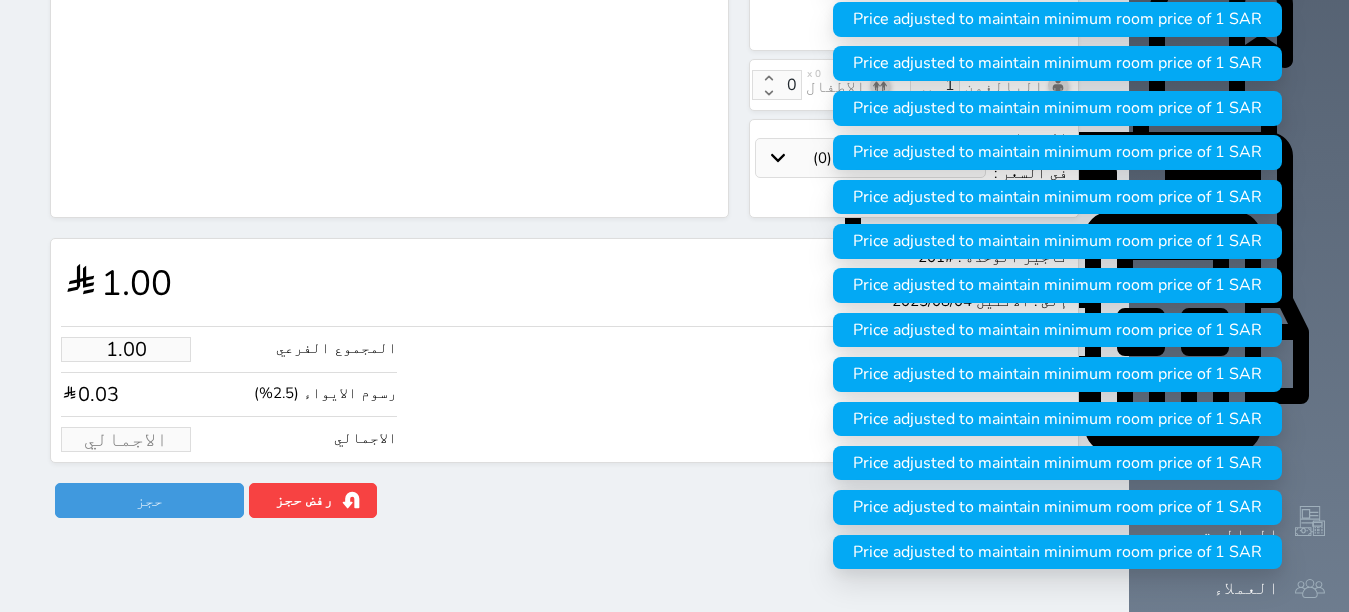 type on "1" 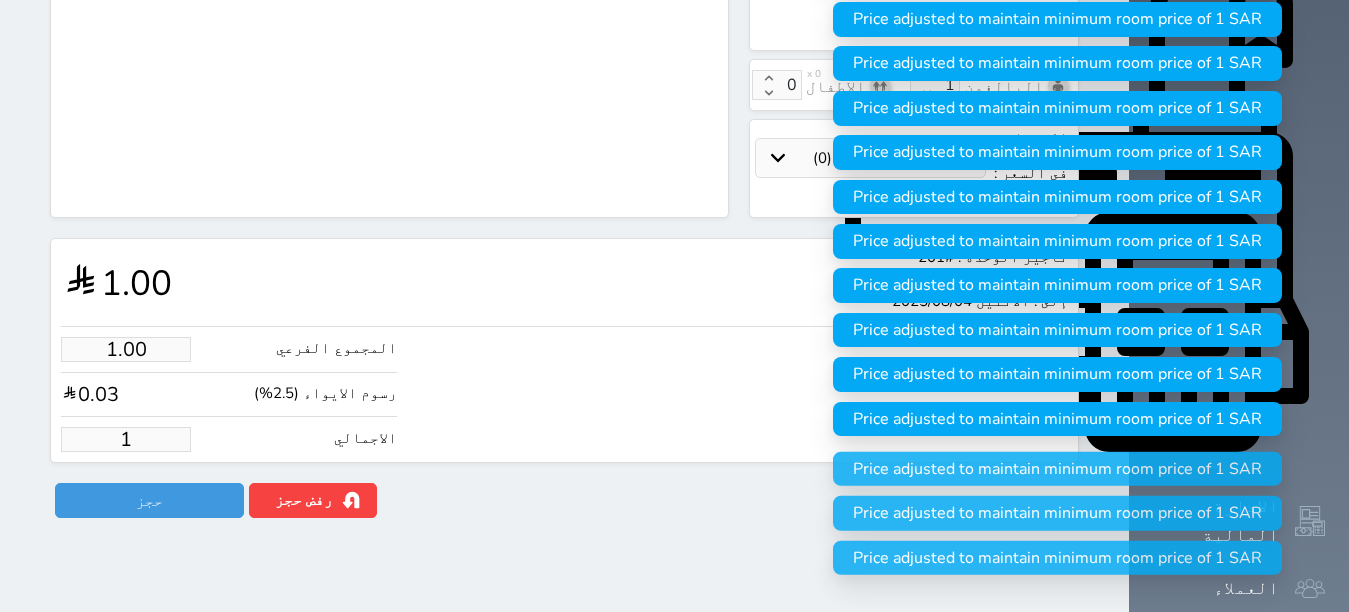 type on "9.76" 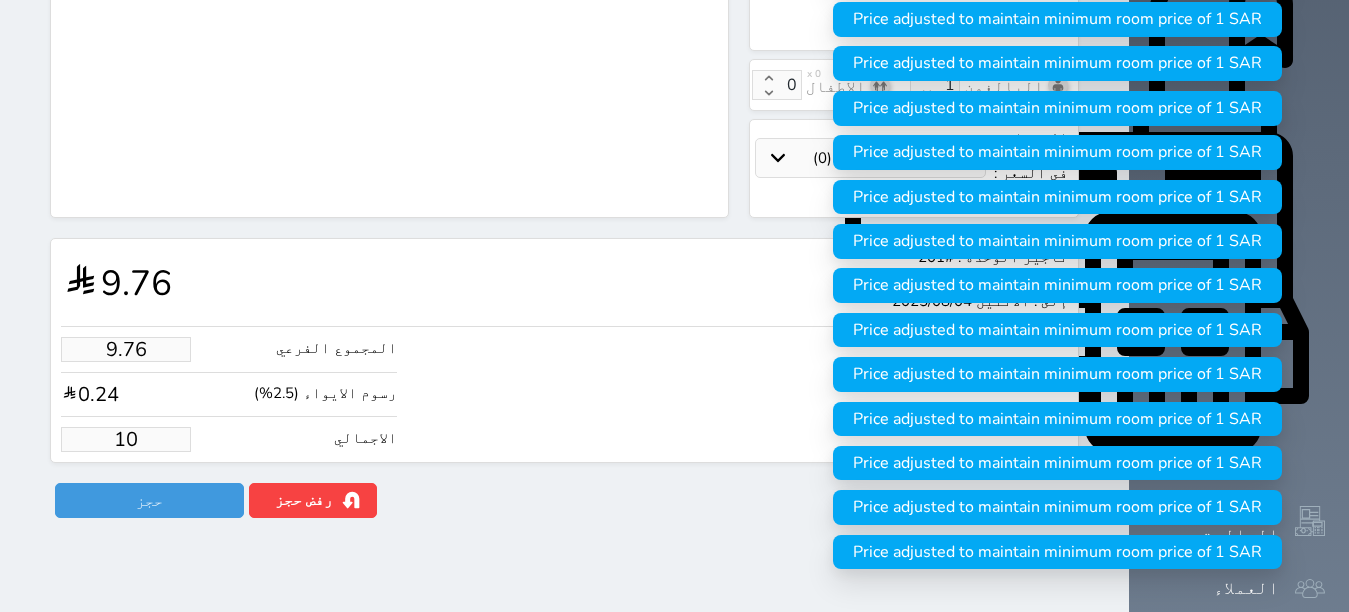 type on "97.56" 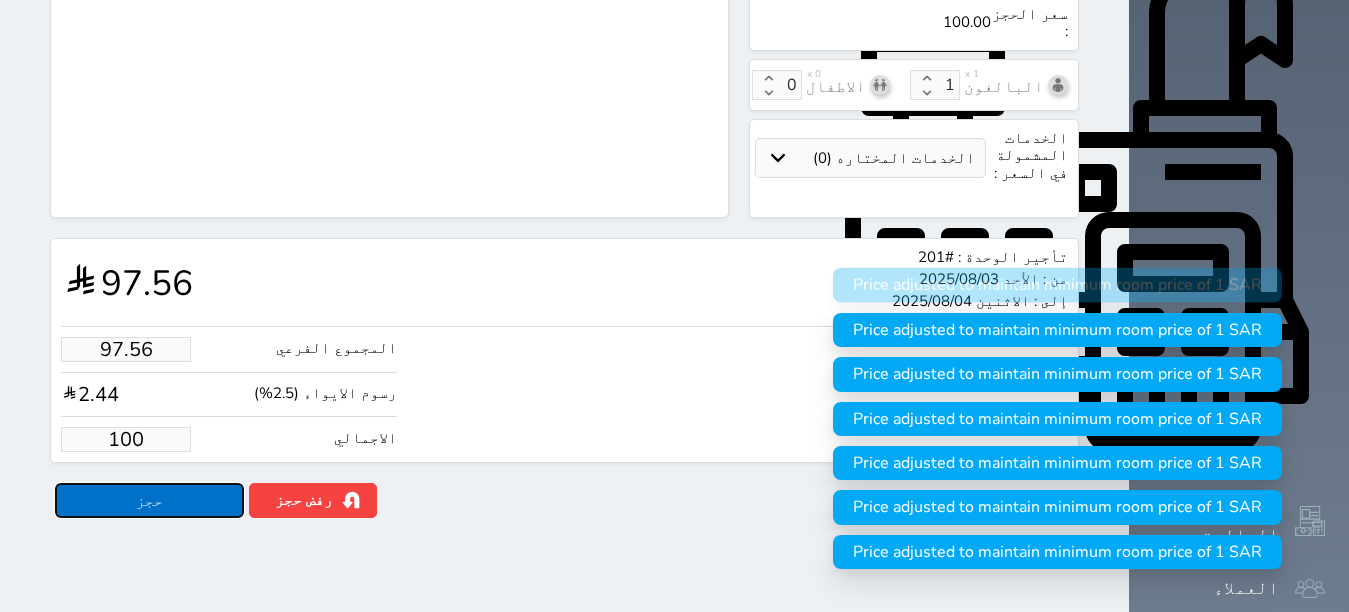 type on "100.00" 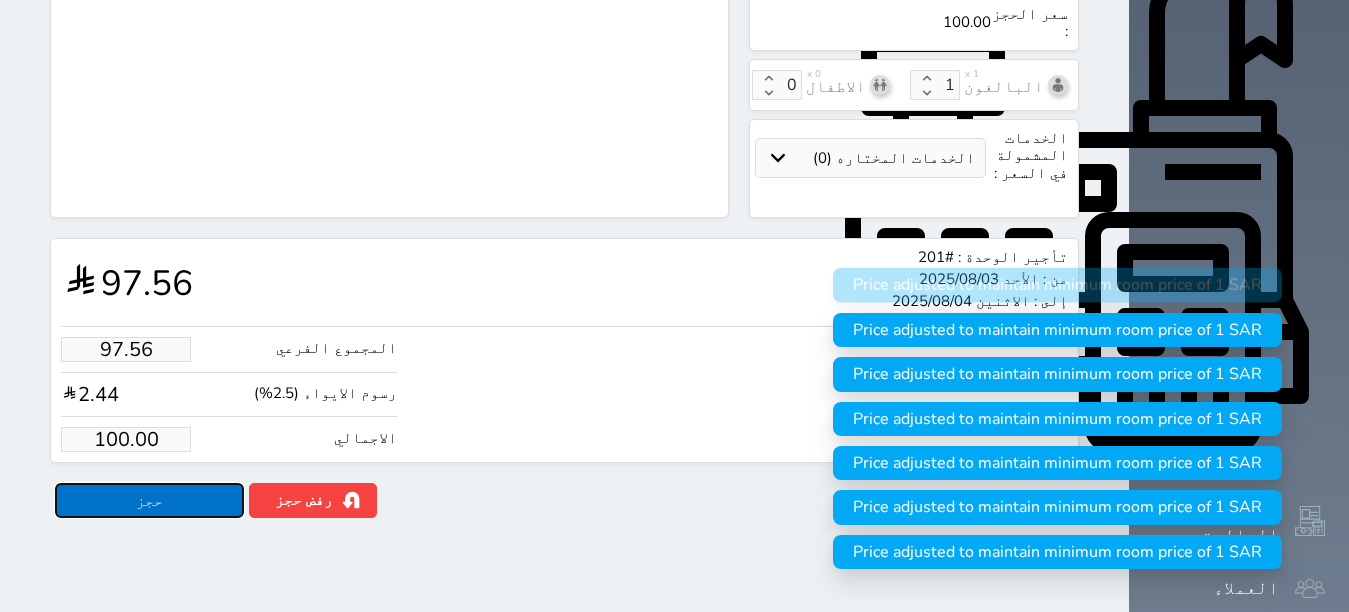 click on "حجز" at bounding box center [149, 500] 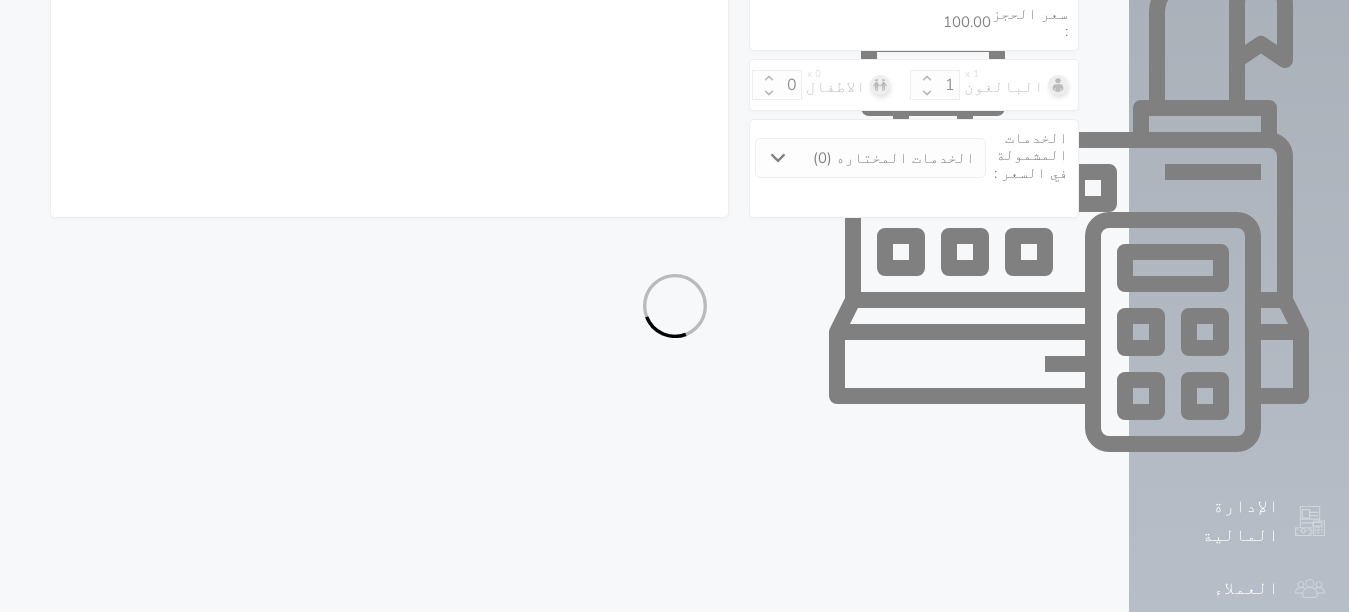 select on "1" 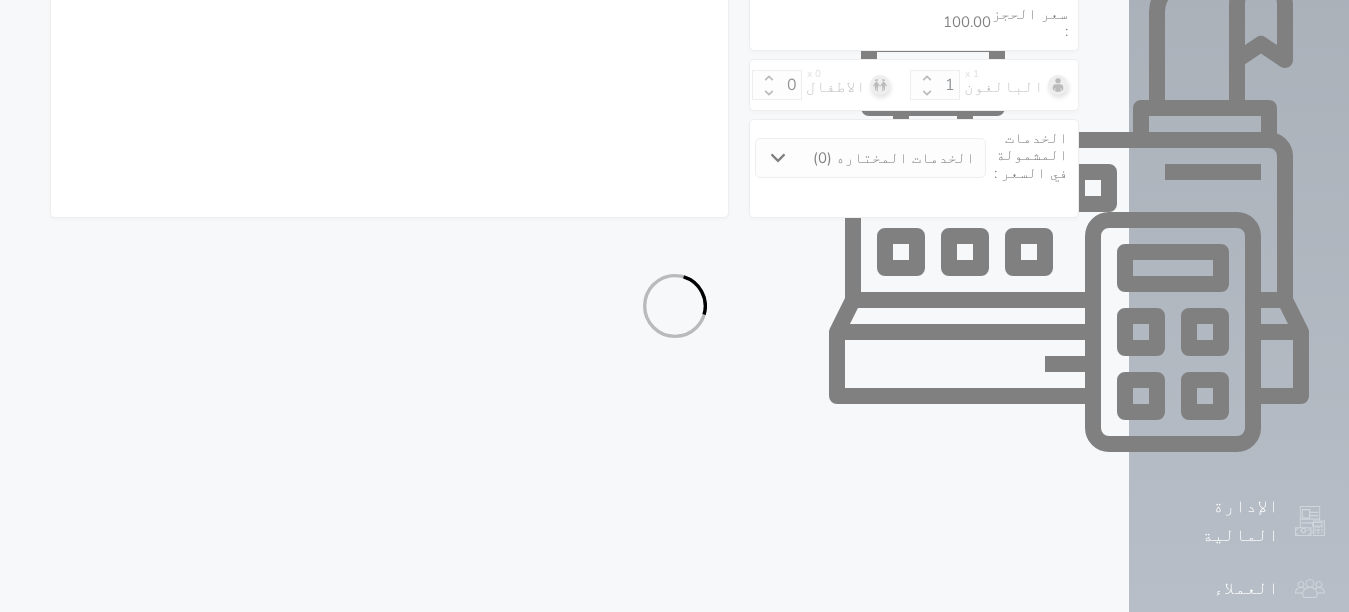 select on "113" 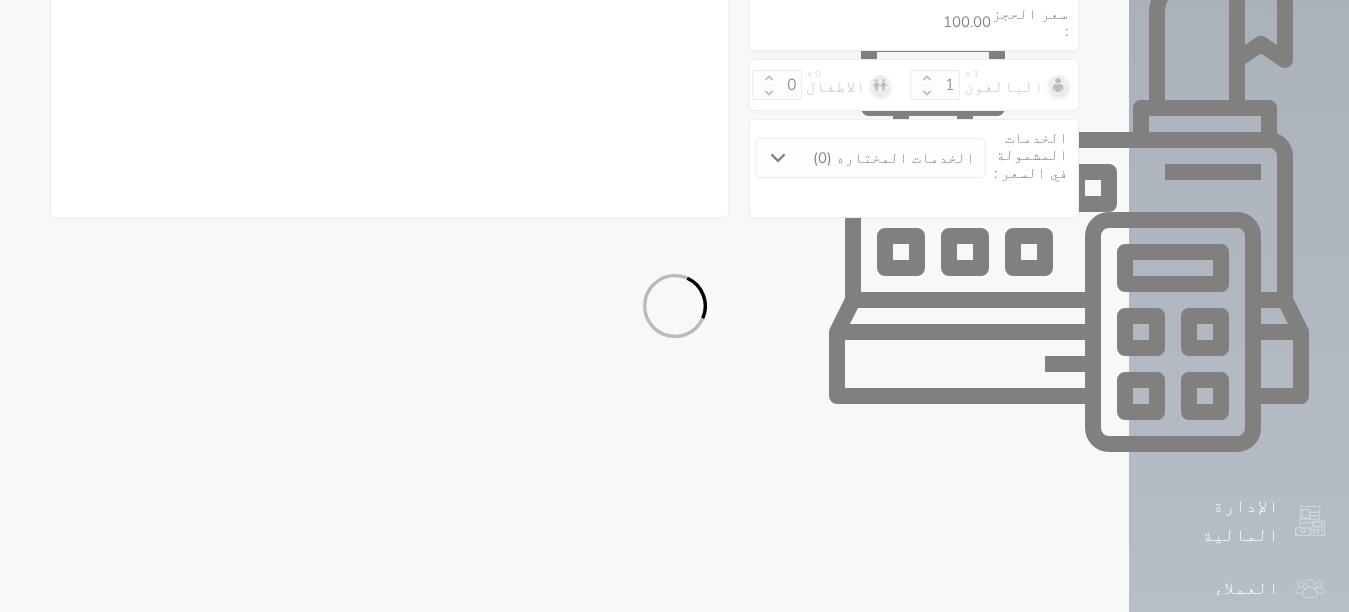 select on "1" 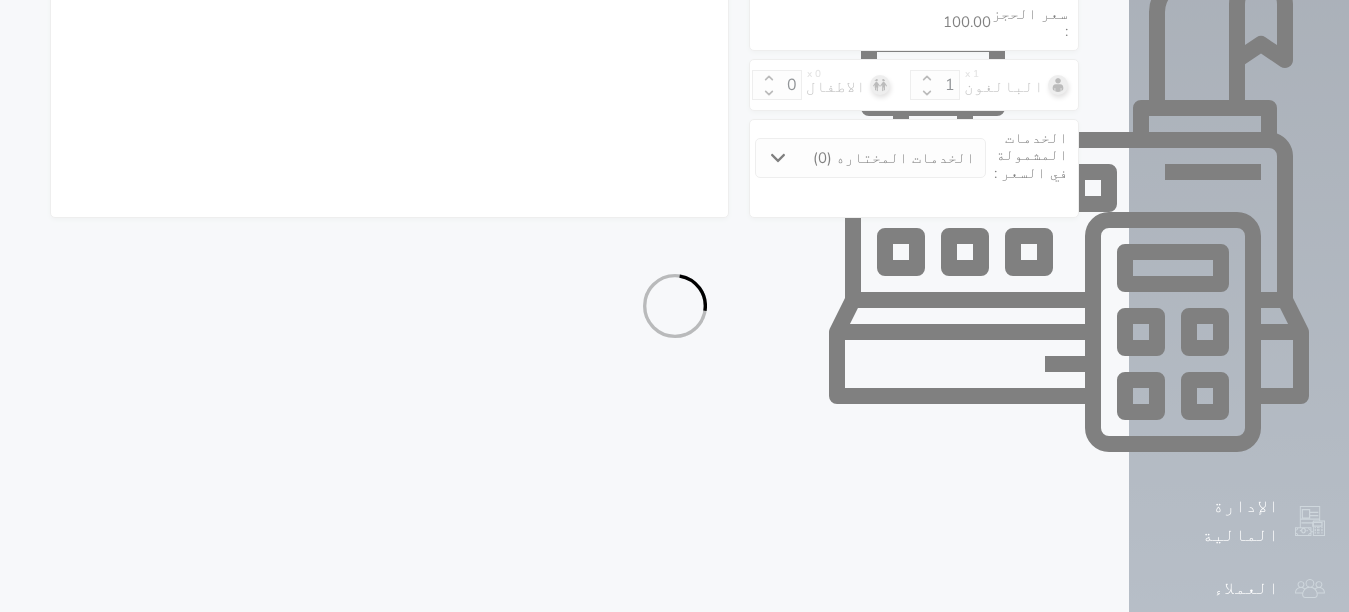 select on "7" 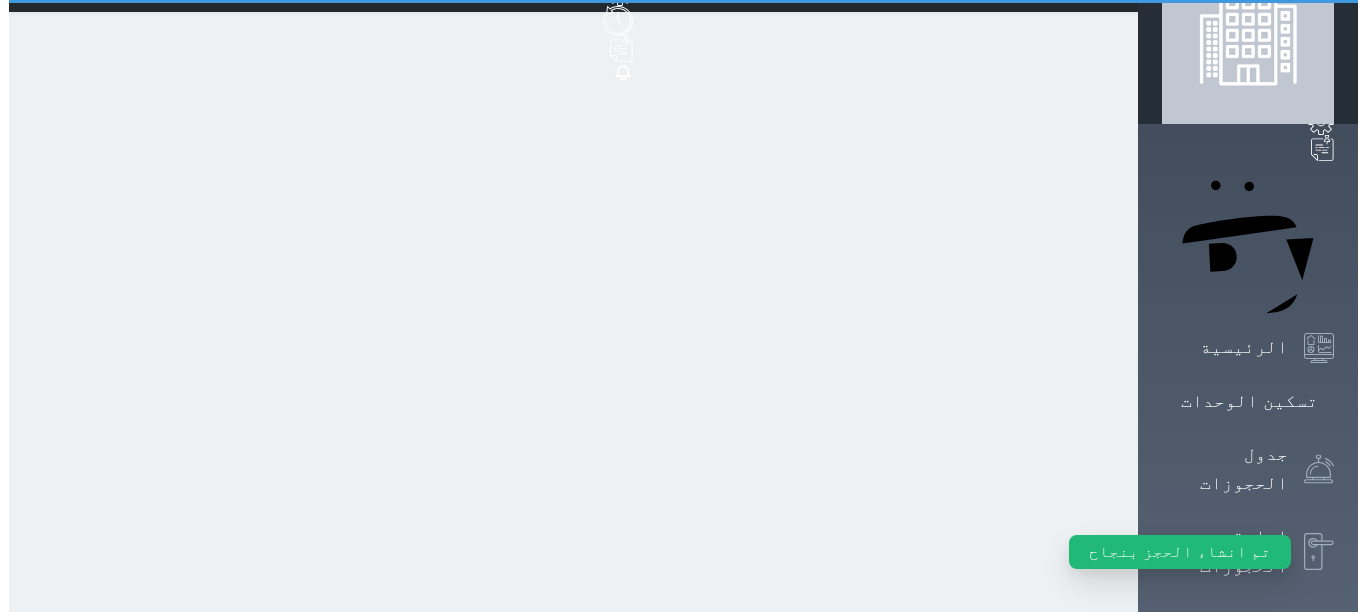 scroll, scrollTop: 0, scrollLeft: 0, axis: both 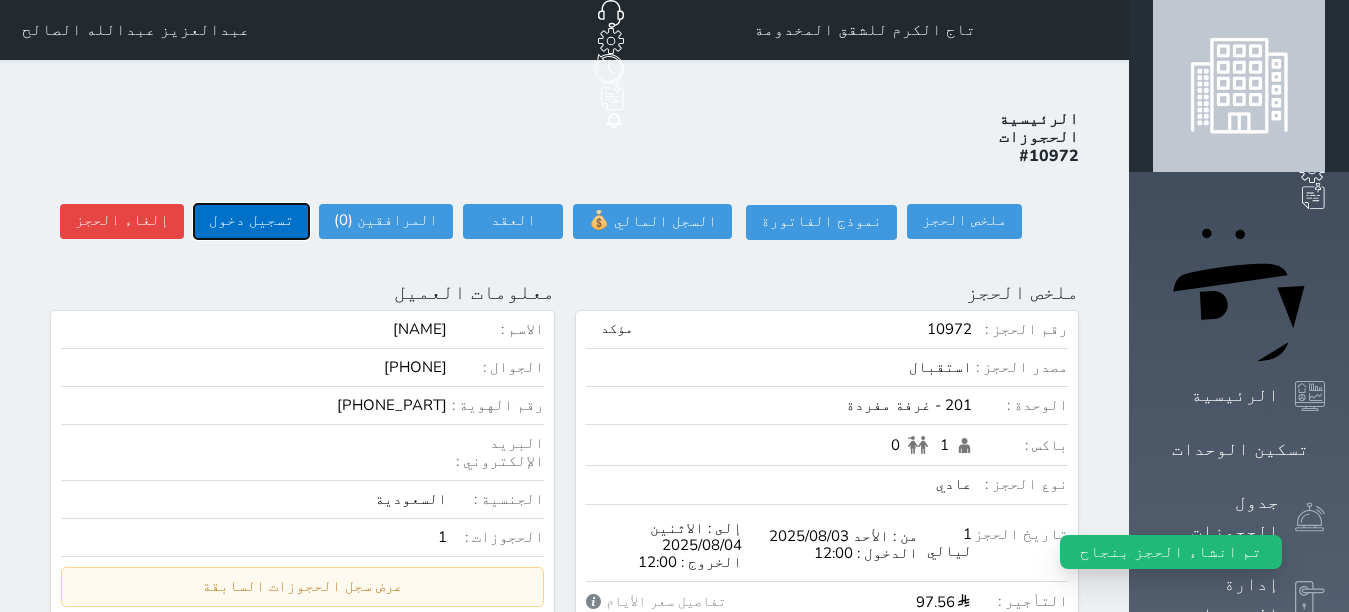 click on "تسجيل دخول" at bounding box center [251, 221] 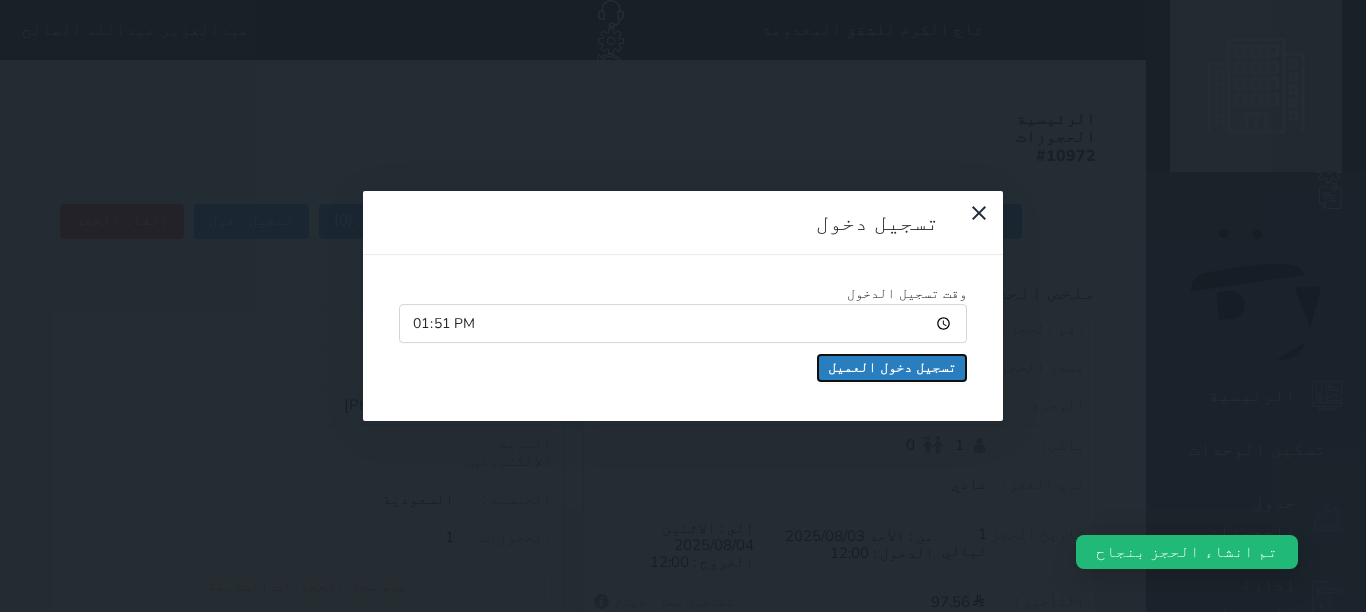 click on "تسجيل دخول العميل" at bounding box center [892, 368] 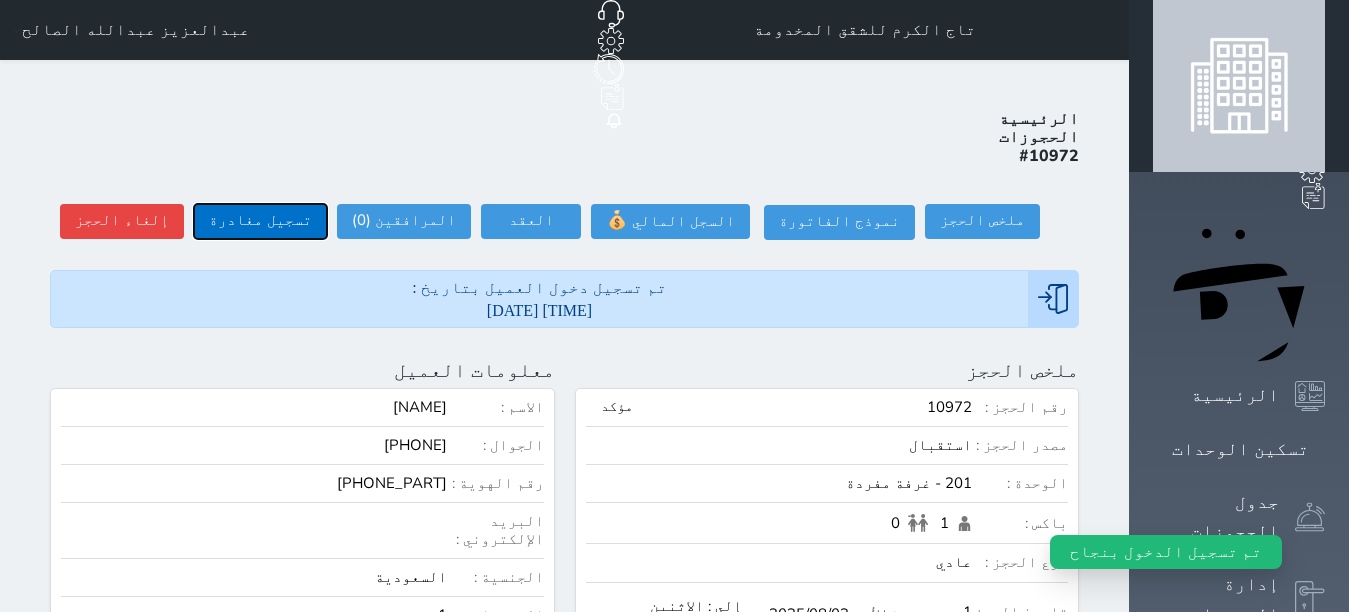 click on "تسجيل مغادرة" at bounding box center [260, 221] 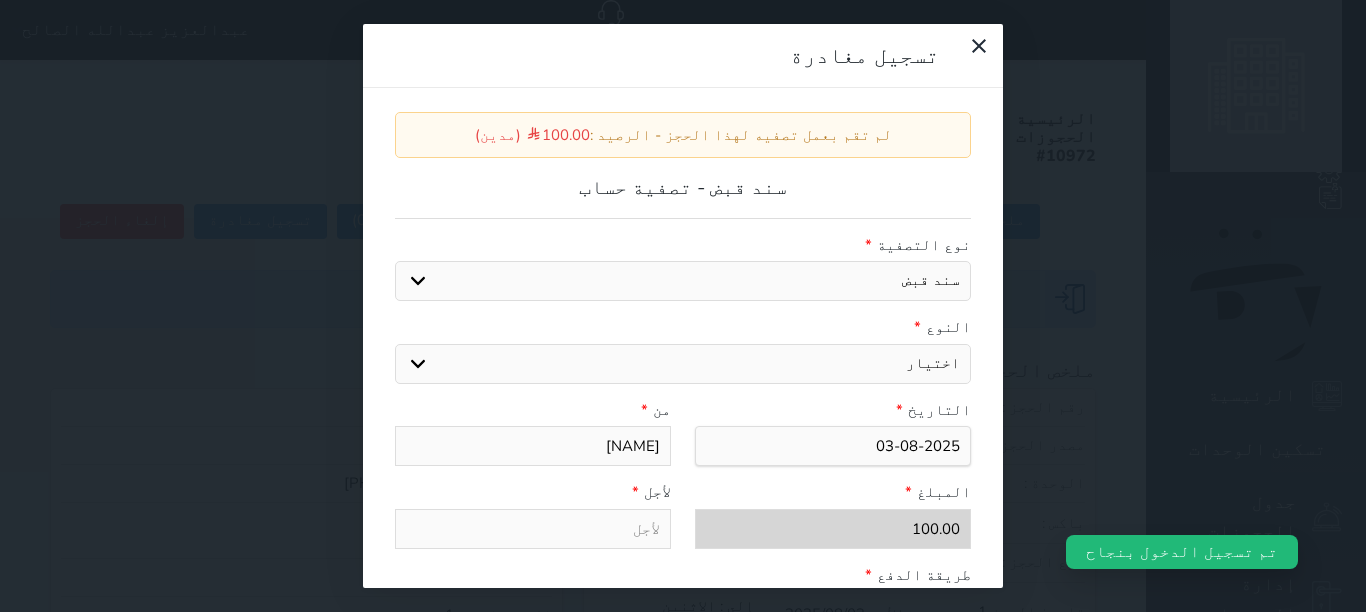 click on "اختيار   مقبوضات عامة
قيمة إيجار
فواتير
عربون
لا ينطبق
آخر
مغسلة
واي فاي - الإنترنت
مواقف السيارات
طعام
الأغذية والمشروبات
مشروبات
المشروبات الباردة
المشروبات الساخنة
الإفطار
غداء
عشاء
مخبز و كعك
حمام سباحة
الصالة الرياضية
سبا و خدمات الجمال
اختيار وإسقاط (خدمات النقل)
ميني بار
كابل - تلفزيون
سرير إضافي
تصفيف الشعر
التسوق" at bounding box center (683, 364) 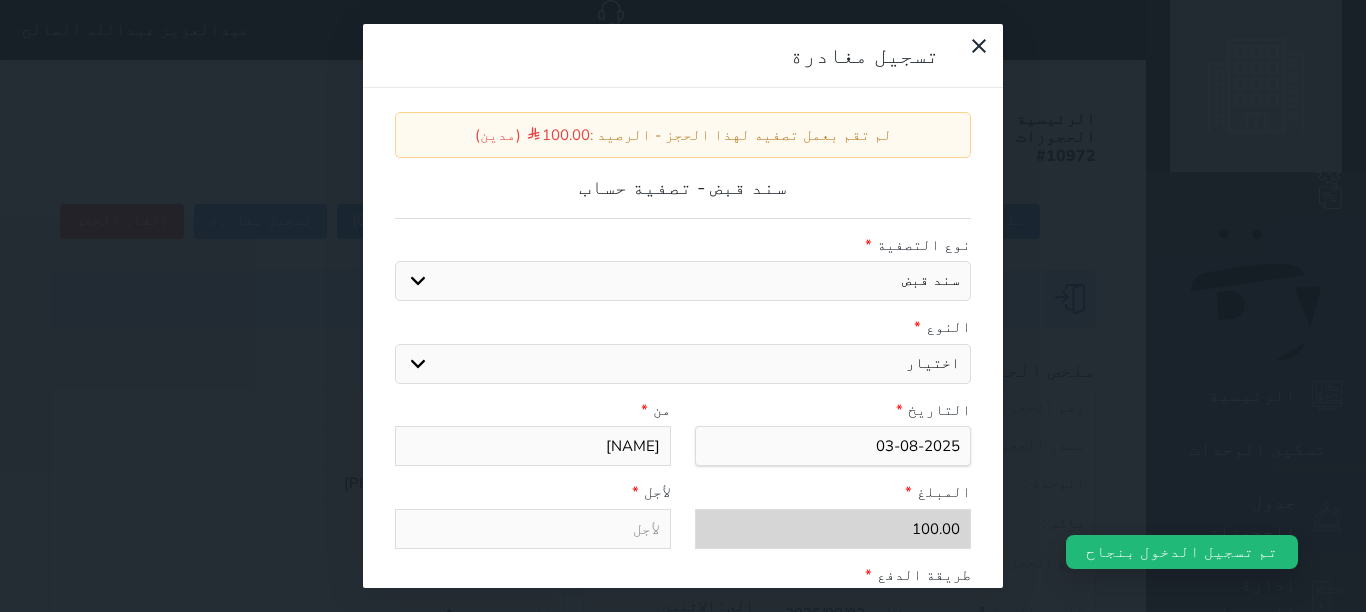 select on "14930" 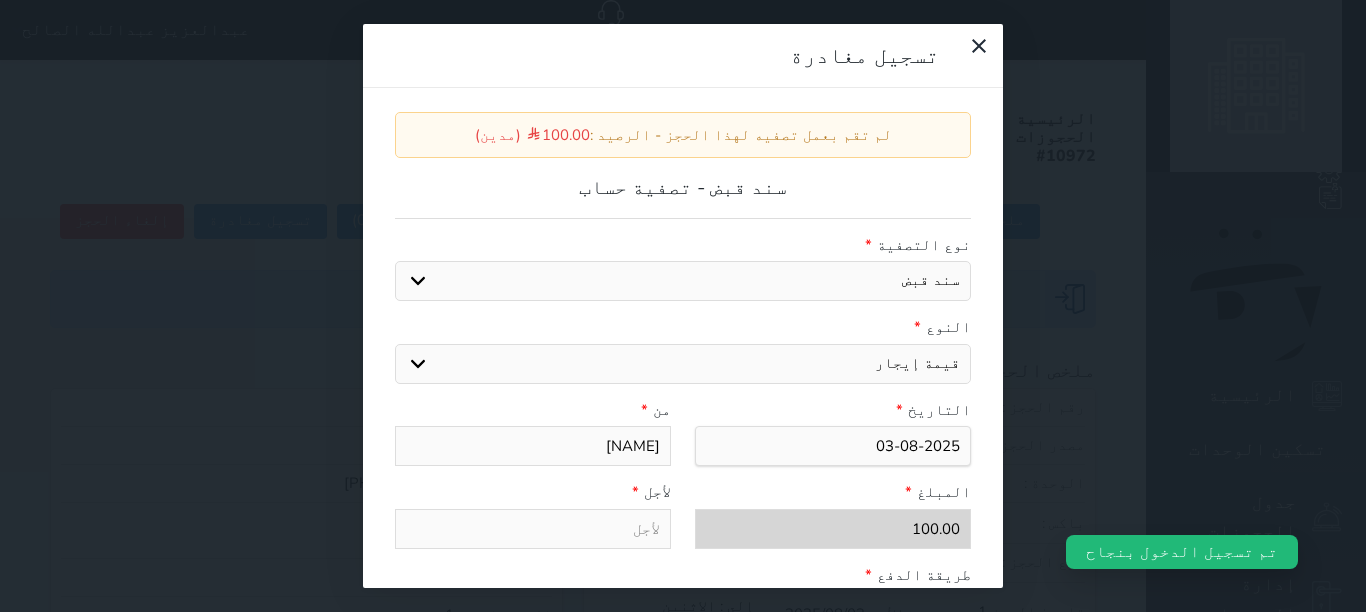 click on "اختيار   مقبوضات عامة
قيمة إيجار
فواتير
عربون
لا ينطبق
آخر
مغسلة
واي فاي - الإنترنت
مواقف السيارات
طعام
الأغذية والمشروبات
مشروبات
المشروبات الباردة
المشروبات الساخنة
الإفطار
غداء
عشاء
مخبز و كعك
حمام سباحة
الصالة الرياضية
سبا و خدمات الجمال
اختيار وإسقاط (خدمات النقل)
ميني بار
كابل - تلفزيون
سرير إضافي
تصفيف الشعر
التسوق" at bounding box center (683, 364) 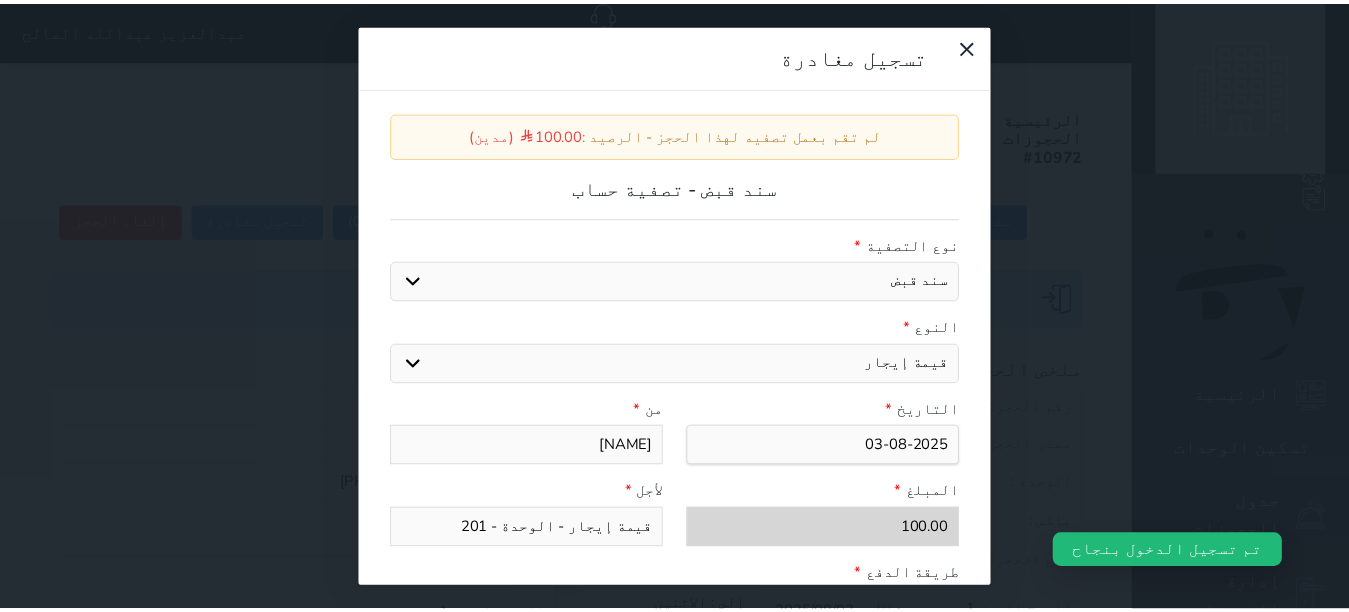 scroll, scrollTop: 309, scrollLeft: 0, axis: vertical 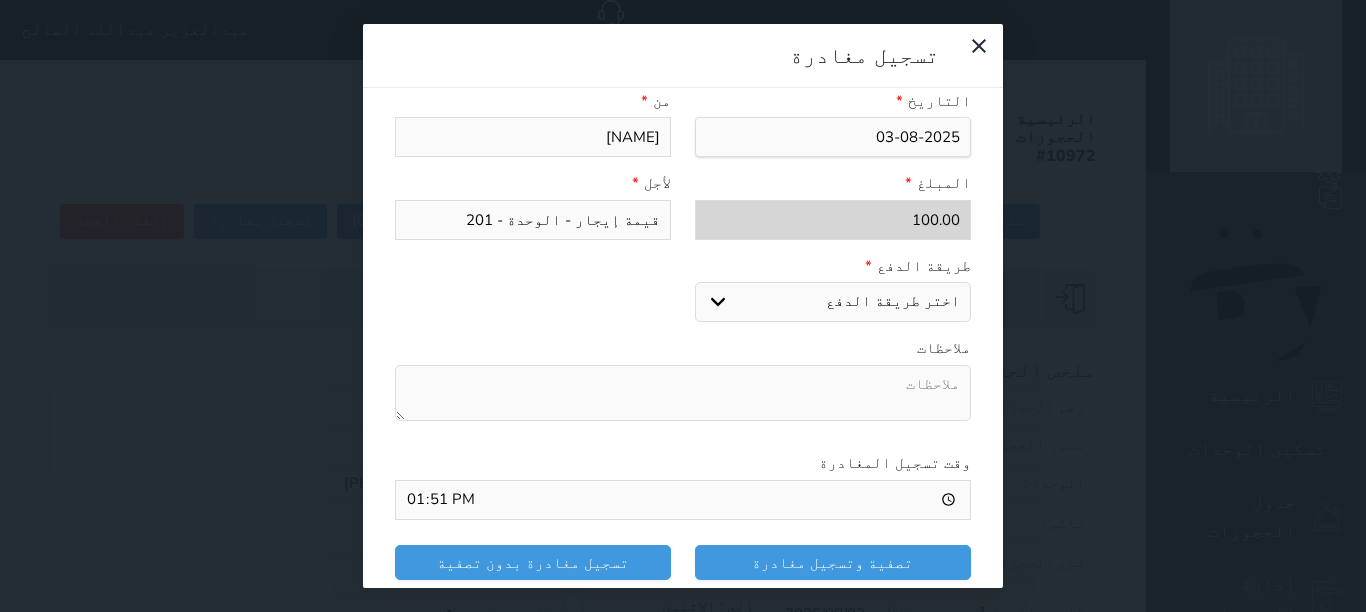 click on "قيمة إيجار - الوحدة - 201" at bounding box center [533, 220] 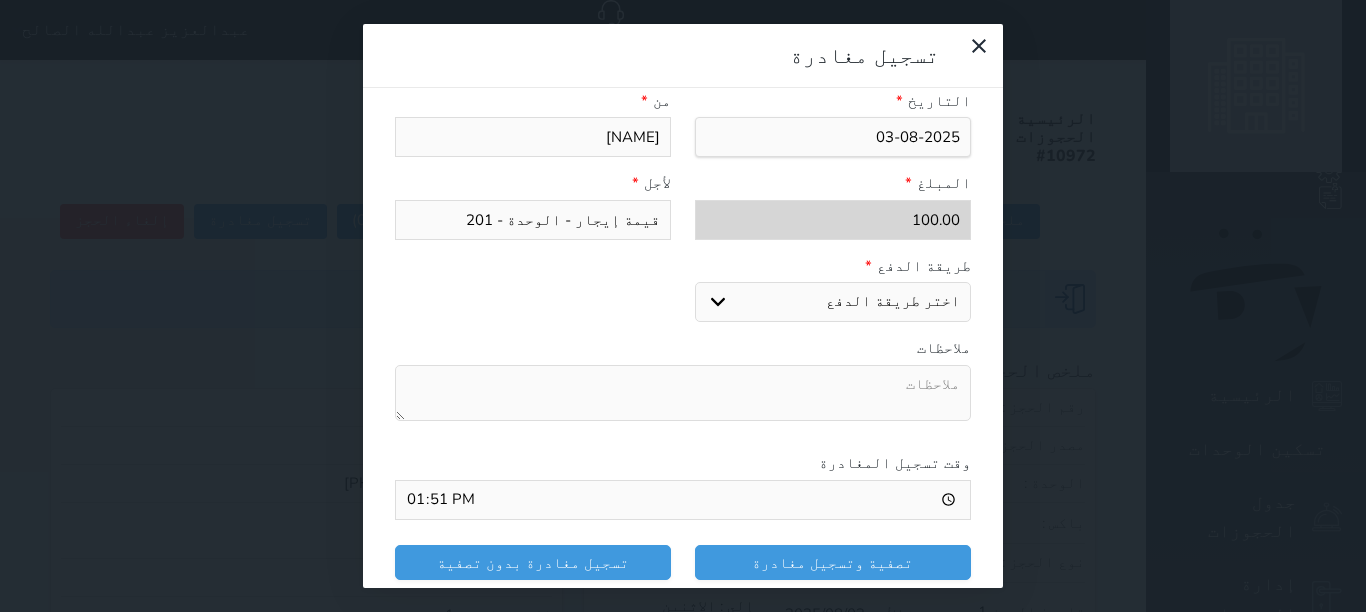 click on "اختر طريقة الدفع   دفع نقدى   تحويل بنكى   مدى   بطاقة ائتمان" at bounding box center [833, 302] 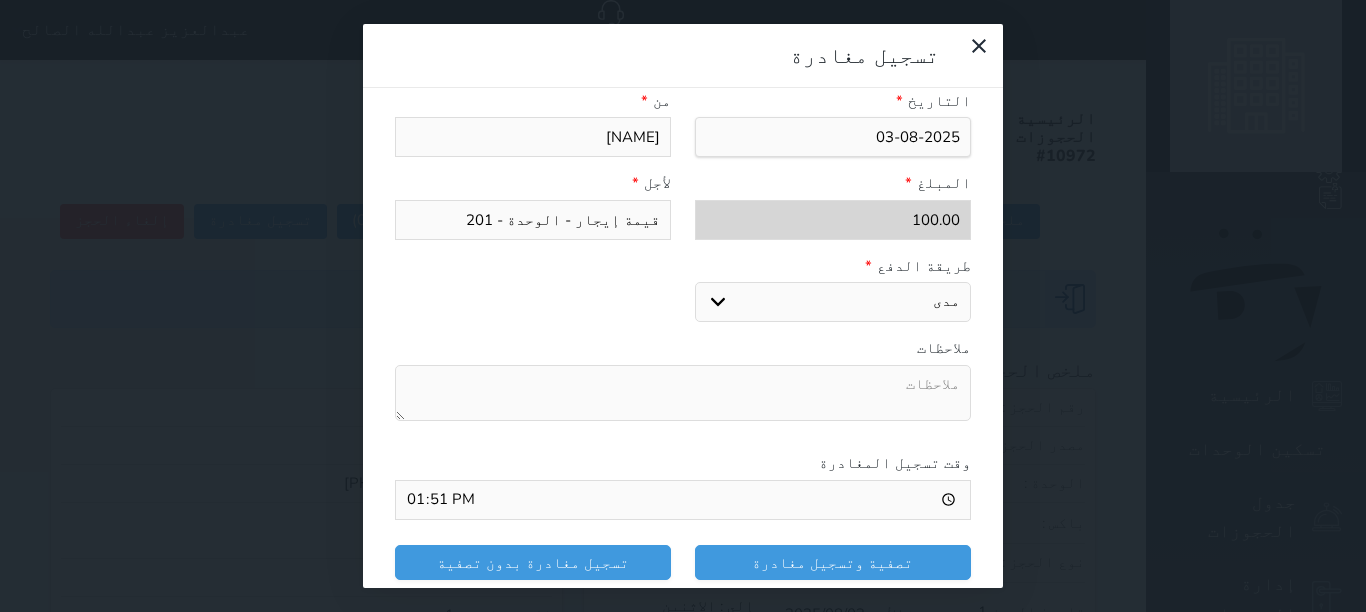click on "اختر طريقة الدفع   دفع نقدى   تحويل بنكى   مدى   بطاقة ائتمان" at bounding box center [833, 302] 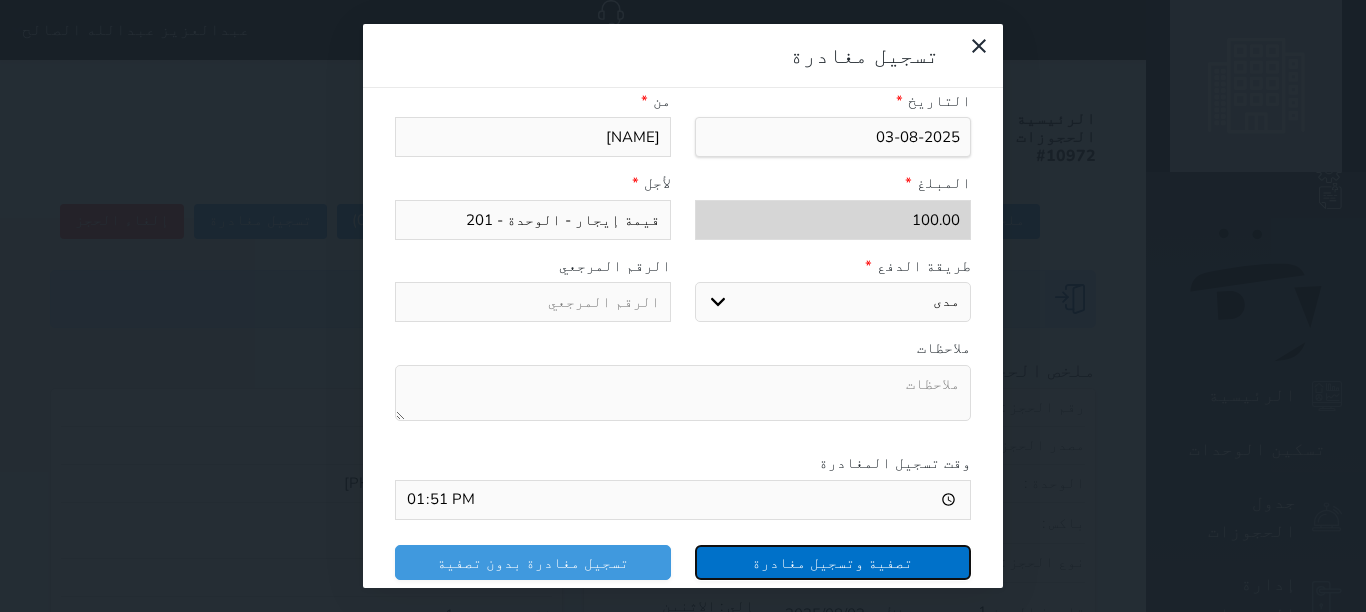 click on "تصفية وتسجيل مغادرة" at bounding box center [833, 562] 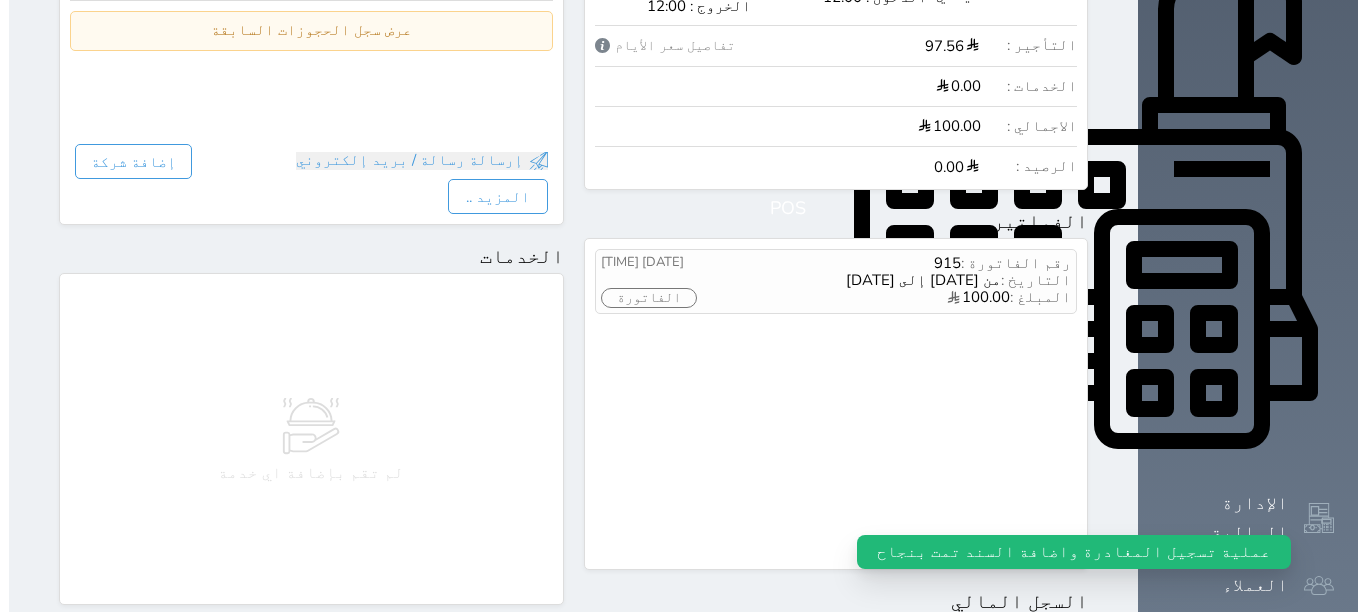 scroll, scrollTop: 900, scrollLeft: 0, axis: vertical 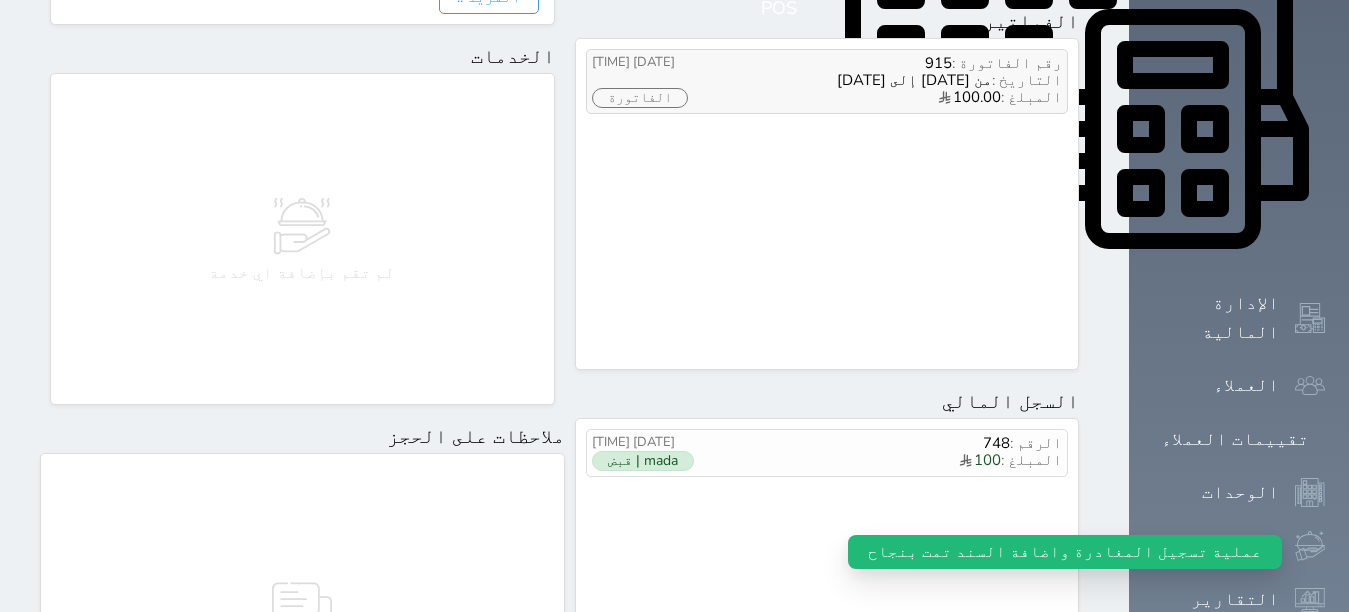 click on "الفاتورة" at bounding box center (640, 98) 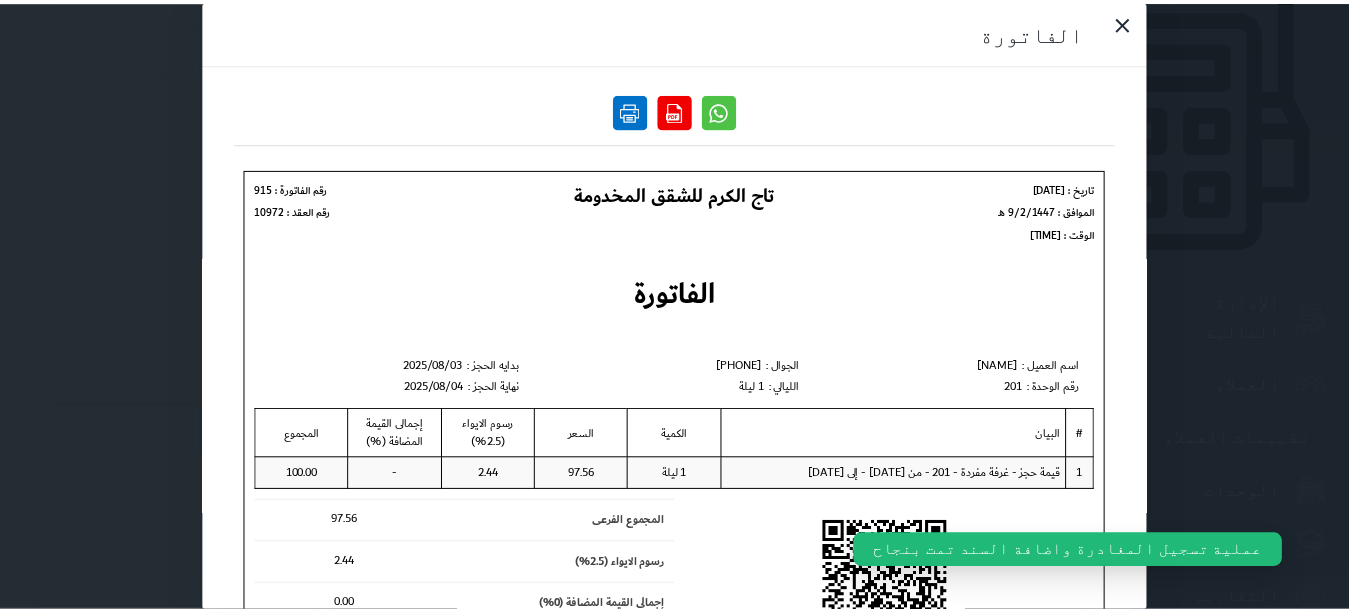 scroll, scrollTop: 0, scrollLeft: 0, axis: both 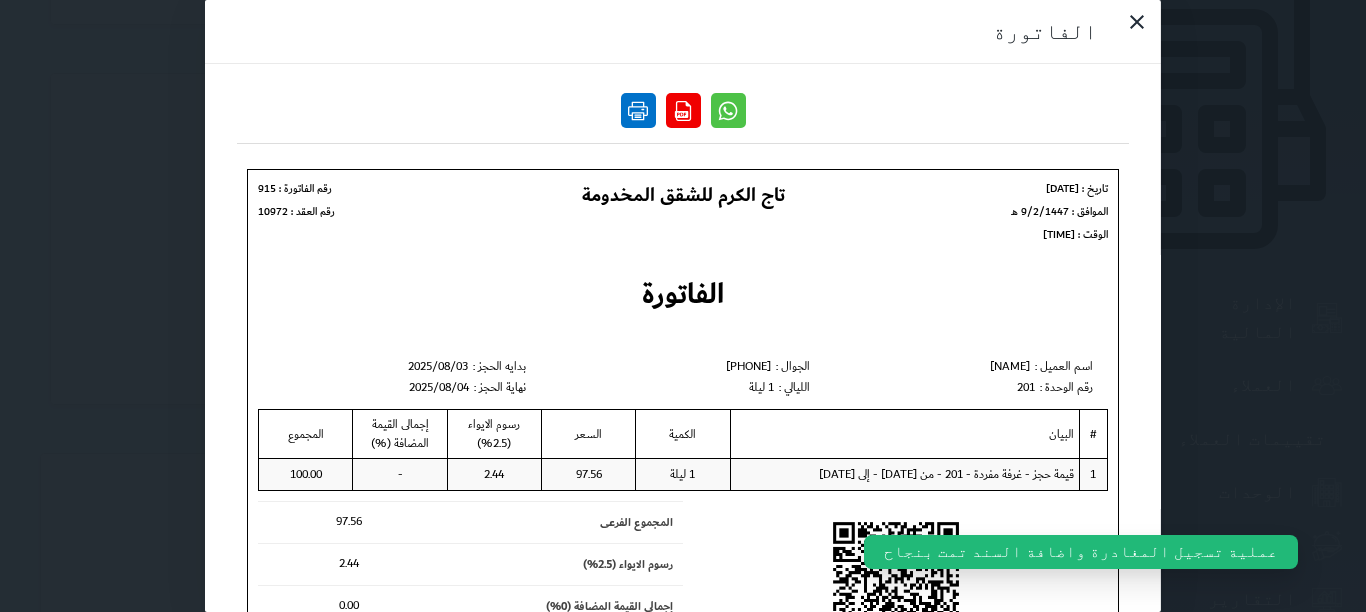 click at bounding box center [638, 110] 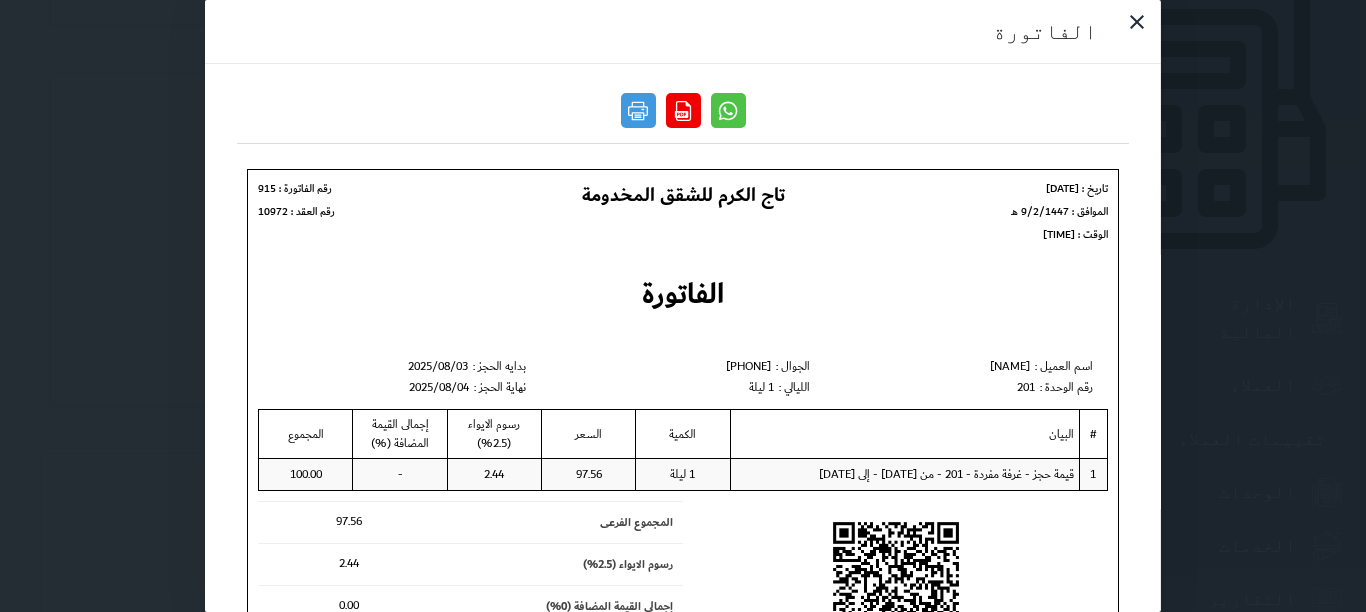 drag, startPoint x: 248, startPoint y: 40, endPoint x: 238, endPoint y: 32, distance: 12.806249 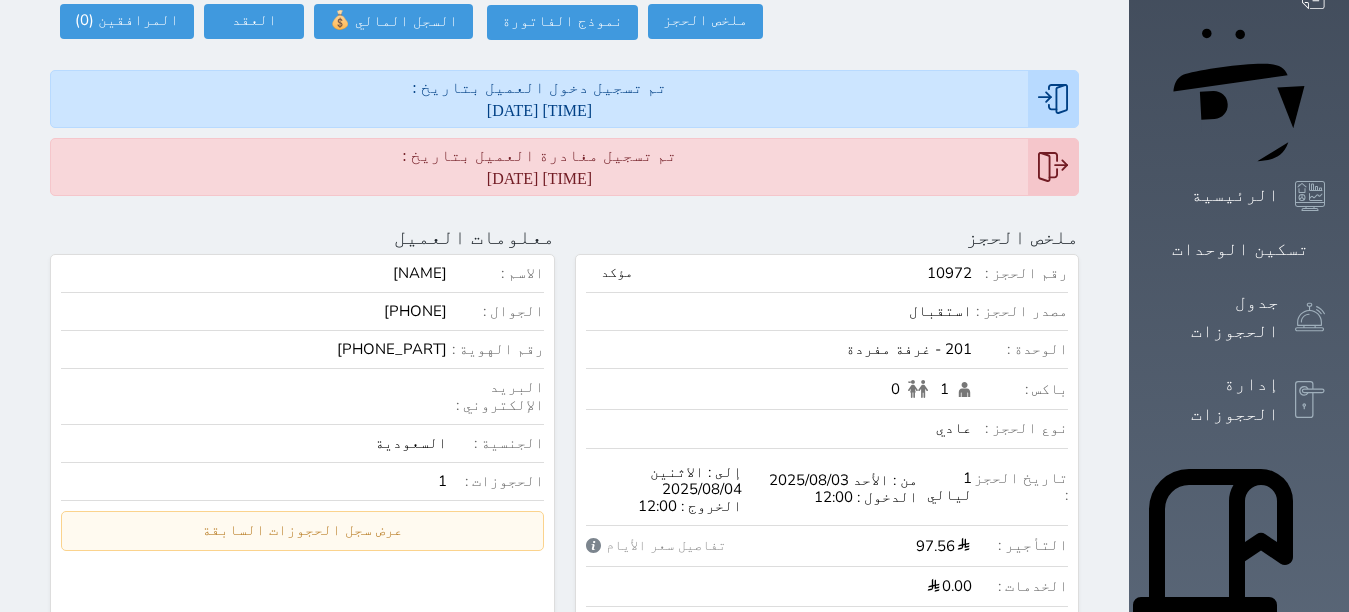 scroll, scrollTop: 0, scrollLeft: 0, axis: both 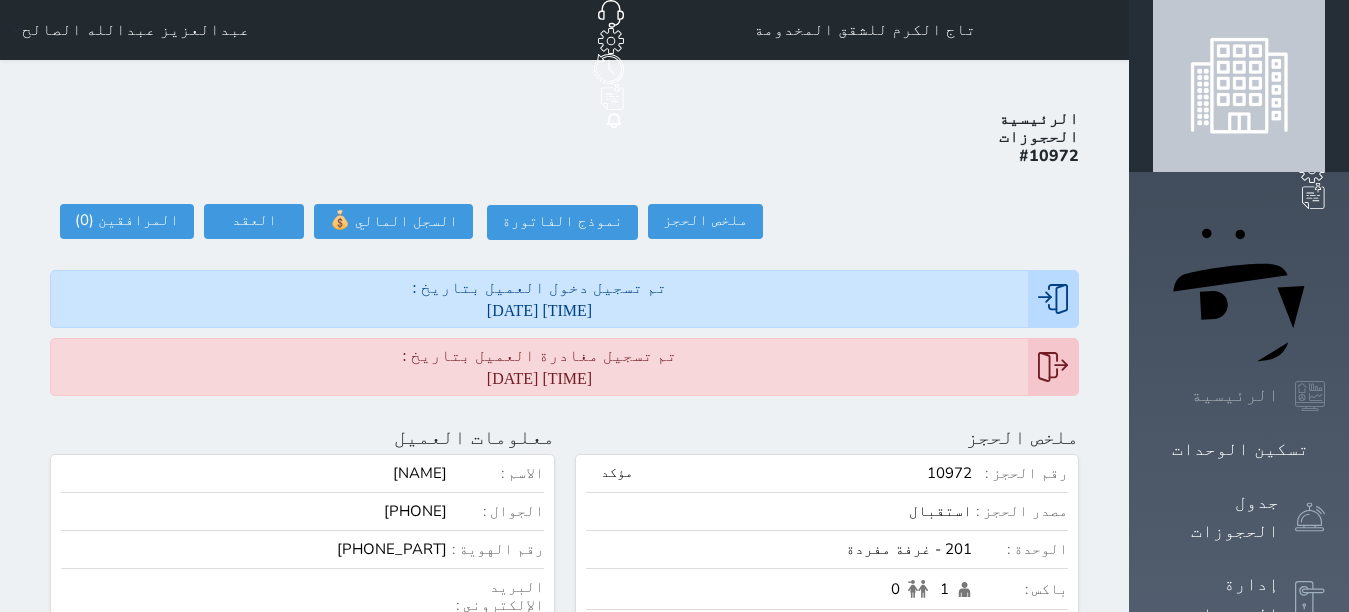 click on "الرئيسية" at bounding box center [1235, 395] 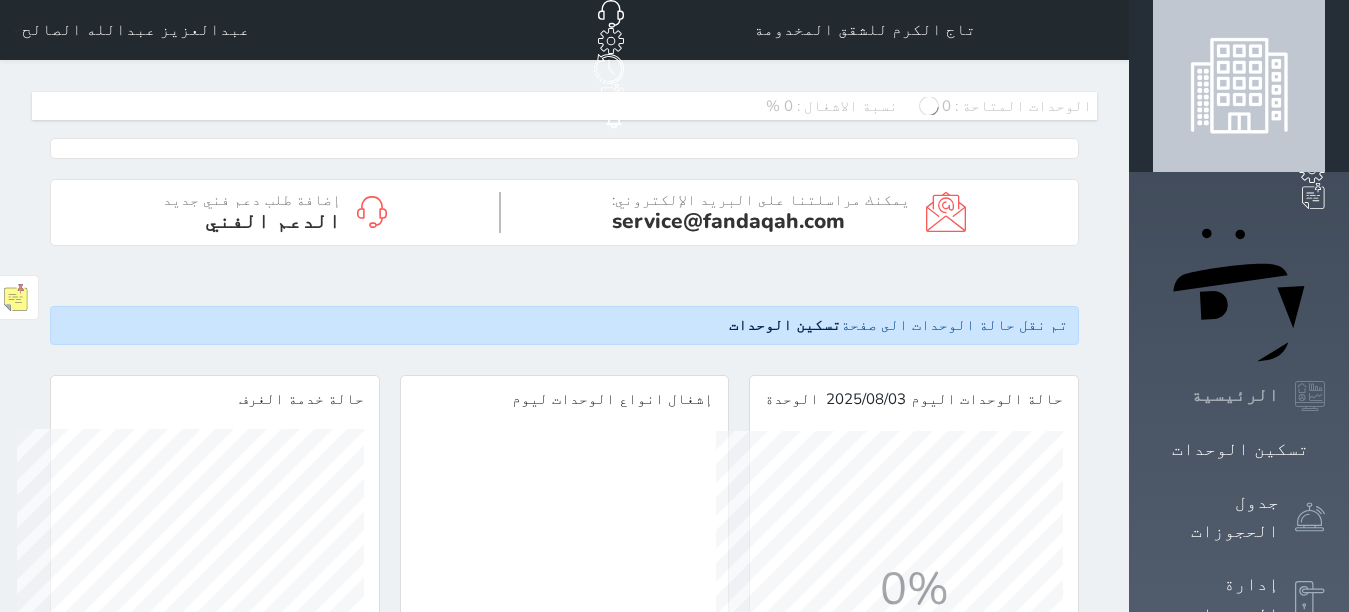 scroll, scrollTop: 999653, scrollLeft: 999653, axis: both 